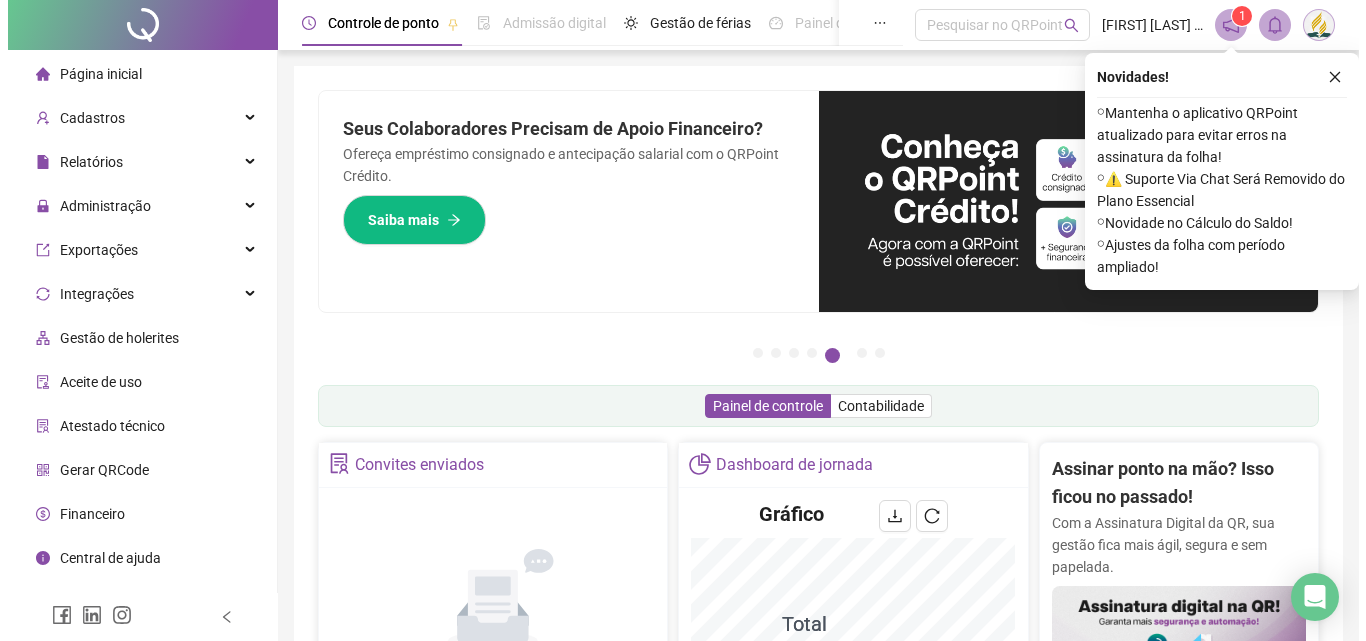 scroll, scrollTop: 0, scrollLeft: 0, axis: both 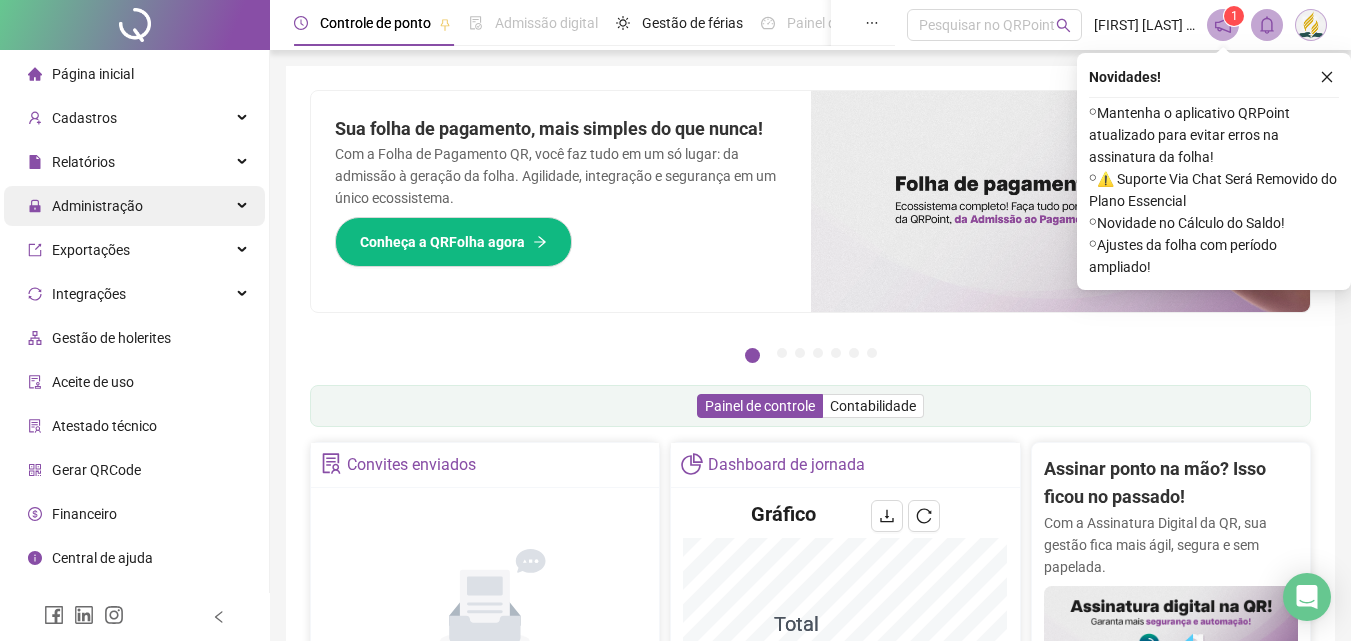 click on "Administração" at bounding box center (85, 206) 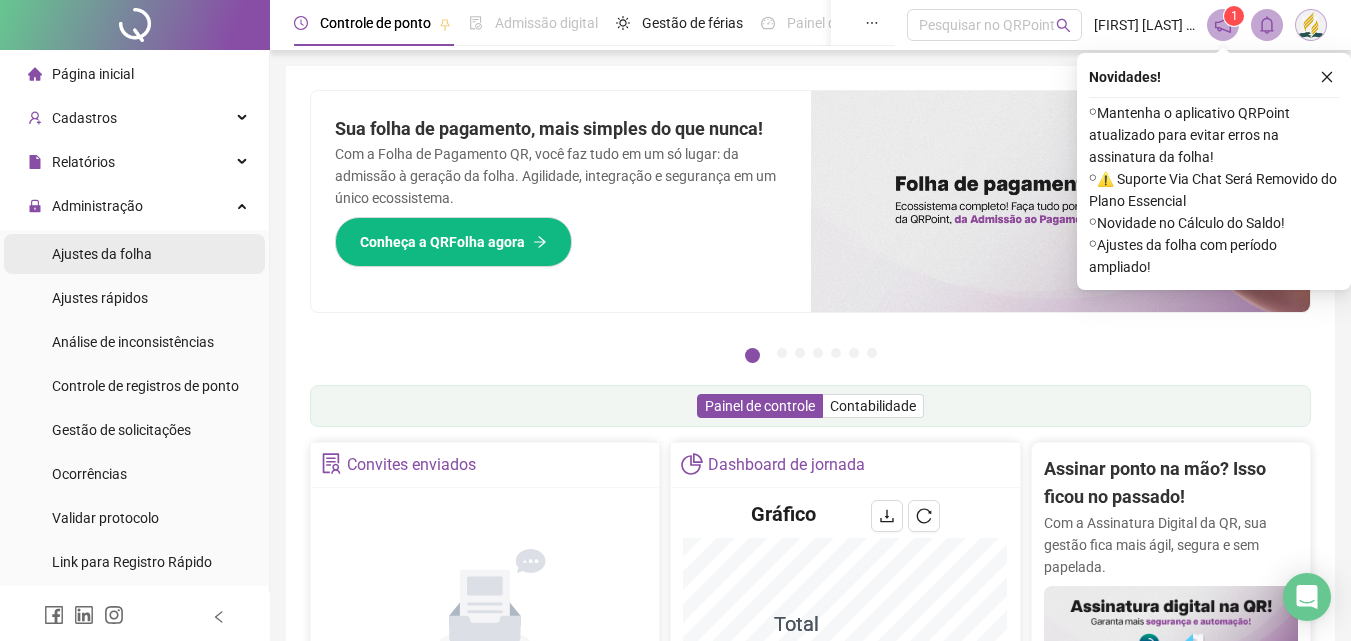 click on "Página inicial Cadastros Relatórios Administração Ajustes da folha Ajustes rápidos Análise de inconsistências Controle de registros de ponto Gestão de solicitações Ocorrências Validar protocolo Link para Registro Rápido Exportações Integrações Gestão de holerites Aceite de uso Atestado técnico Gerar QRCode Financeiro Central de ajuda Clube QR - Beneficios Controle de ponto Admissão digital Gestão de férias Painel do DP Folha de pagamento   Pesquisar no QRPoint [NAME] - MISSÃO BAHIA SUDOESTE 1 Pague o QRPoint com Cartão de Crédito Sua assinatura: mais segurança, prática e sem preocupações com boletos! Saiba mais Sua folha de pagamento, mais simples do que nunca! Com a Folha de Pagamento QR, você faz tudo em um só lugar: da admissão à geração da folha. Agilidade, integração e segurança em um único ecossistema. Conheça a QRFolha agora 🔍 Precisa de Ajuda? Conte com o Suporte da QRPoint! Saiba Mais Automatize seu DP e ganhe mais tempo! 🚀 Saiba mais Saiba mais" at bounding box center (675, 320) 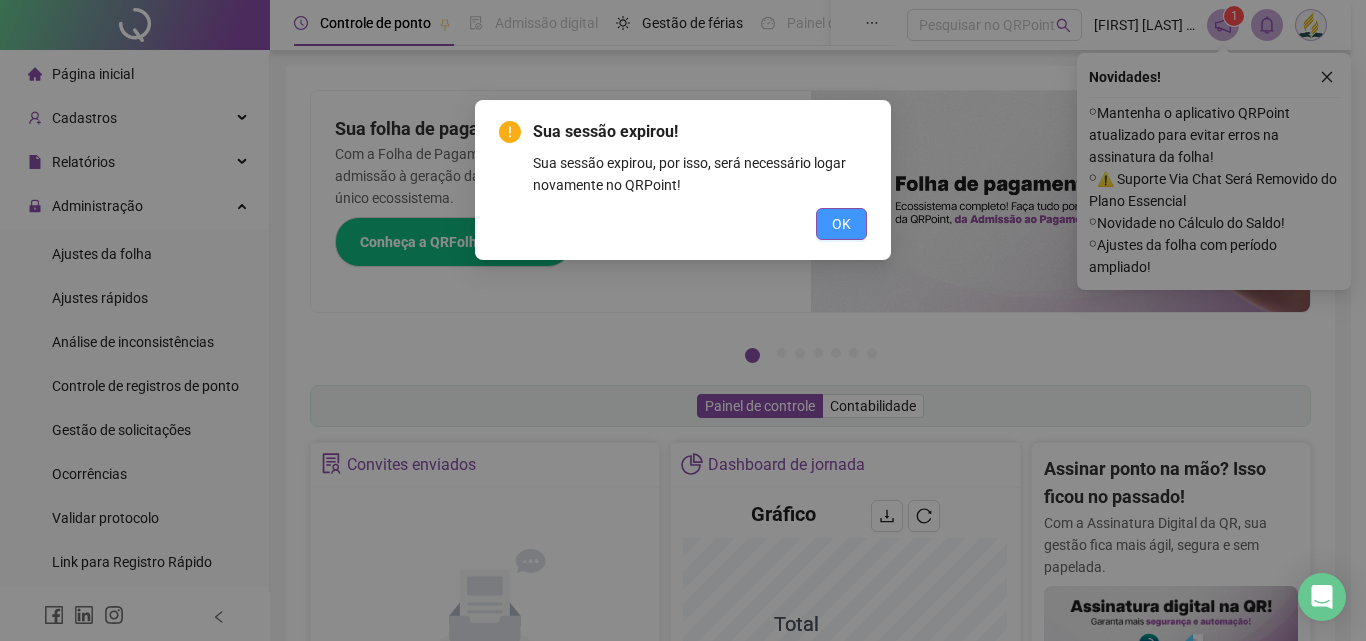 click on "OK" at bounding box center [841, 224] 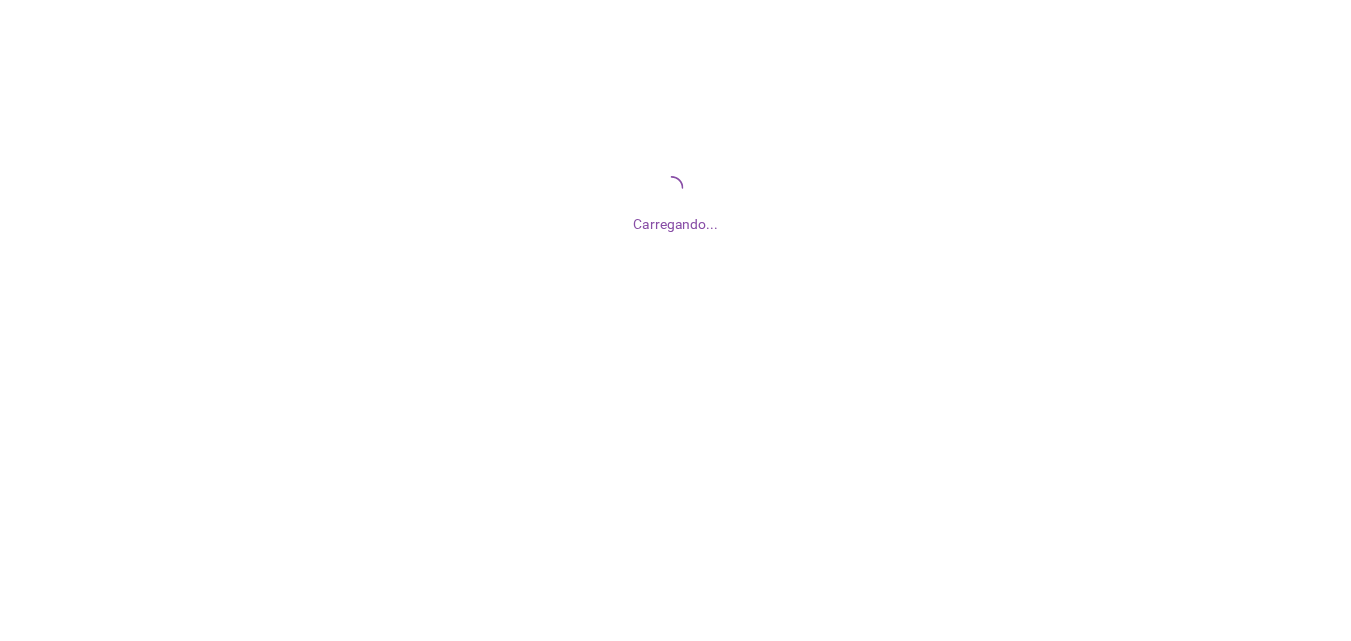 scroll, scrollTop: 0, scrollLeft: 0, axis: both 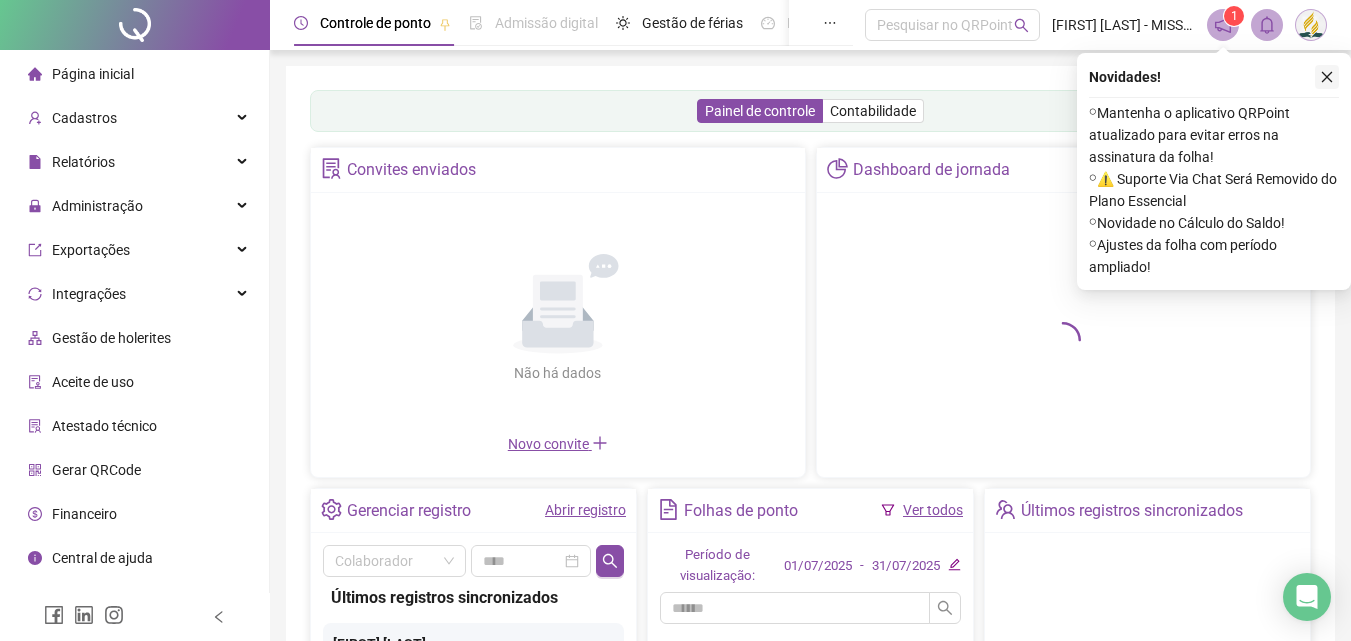 click 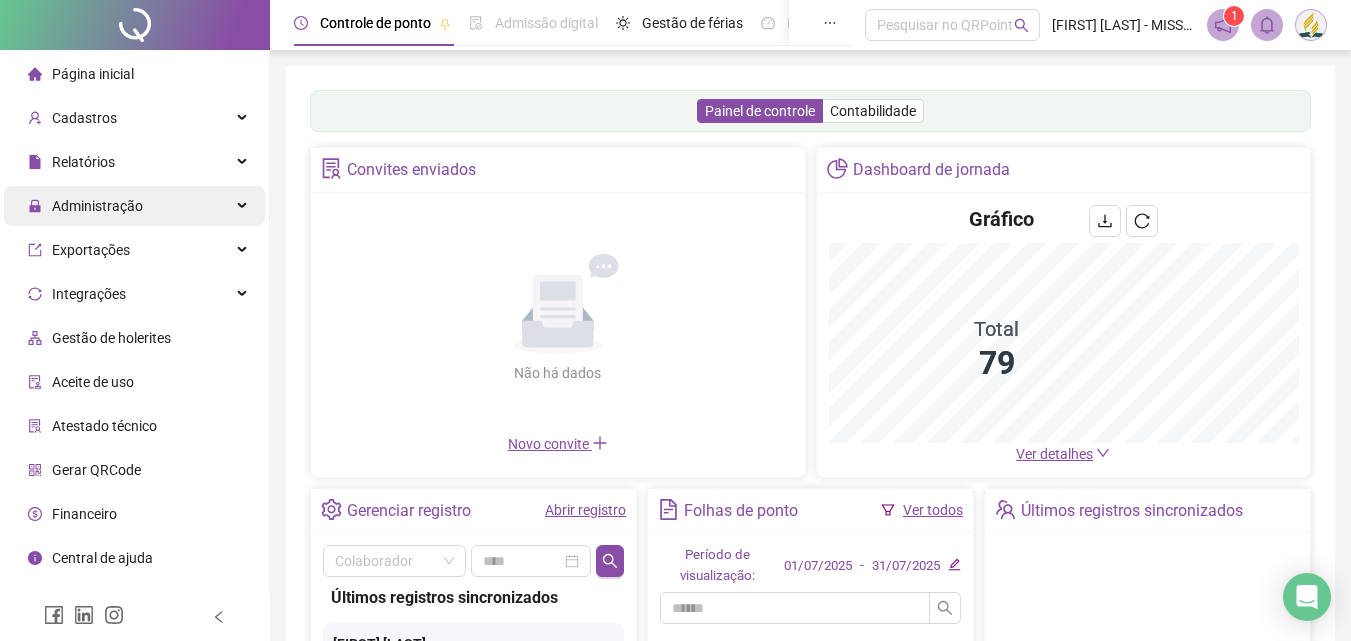 click on "Administração" at bounding box center [97, 206] 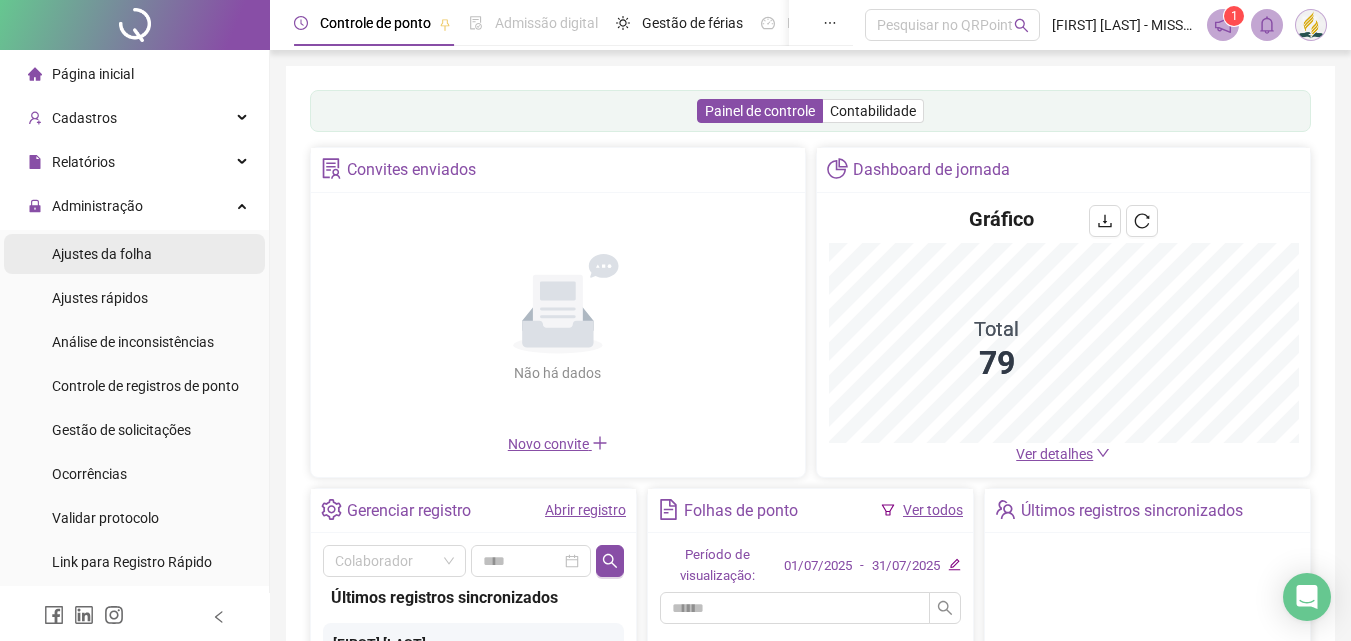 click on "Ajustes da folha" at bounding box center (102, 254) 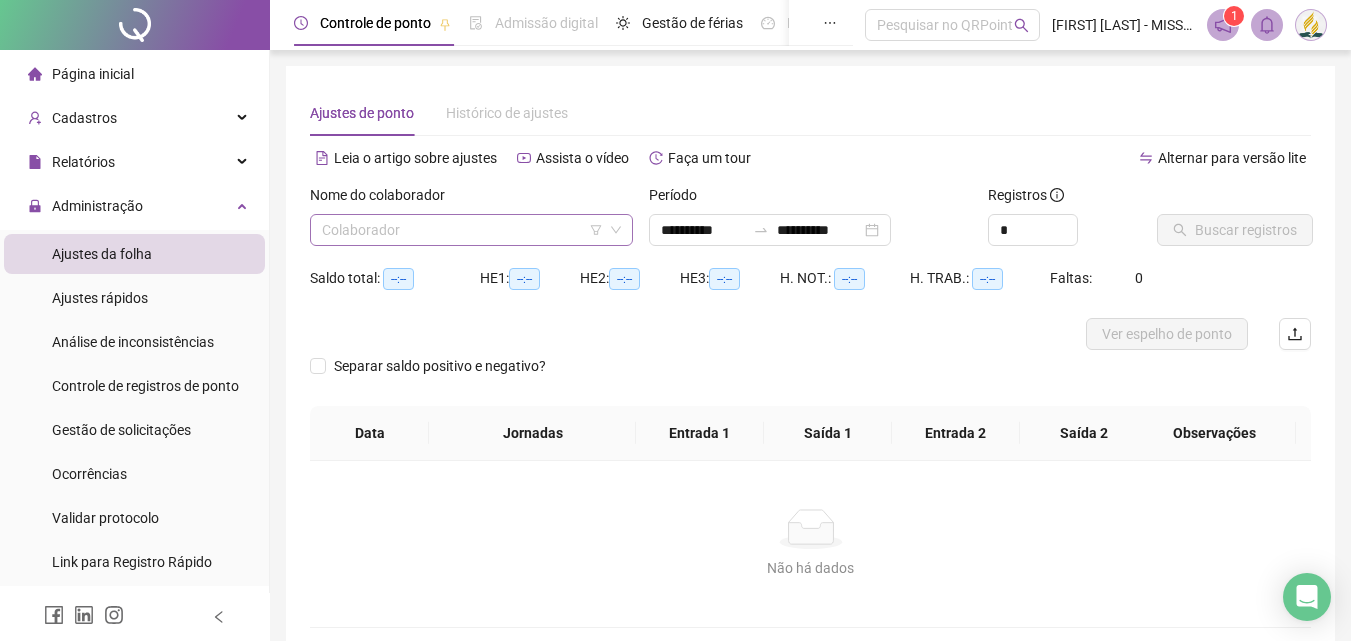 click at bounding box center [462, 230] 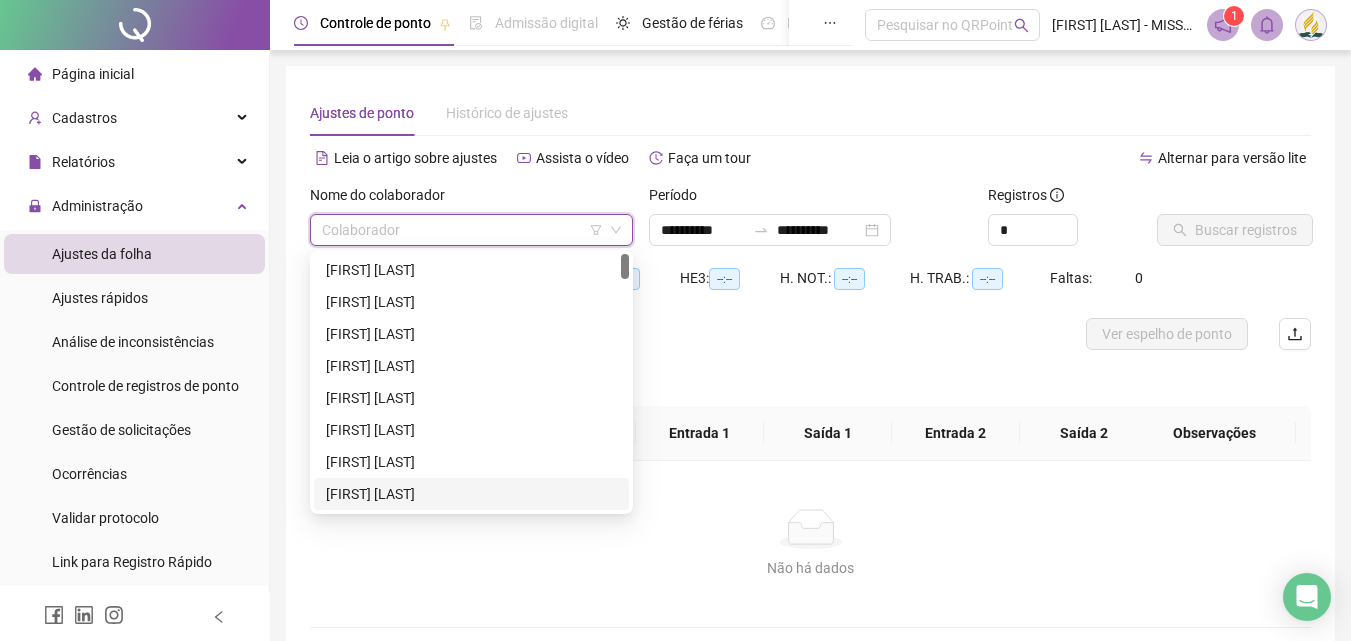 type on "*" 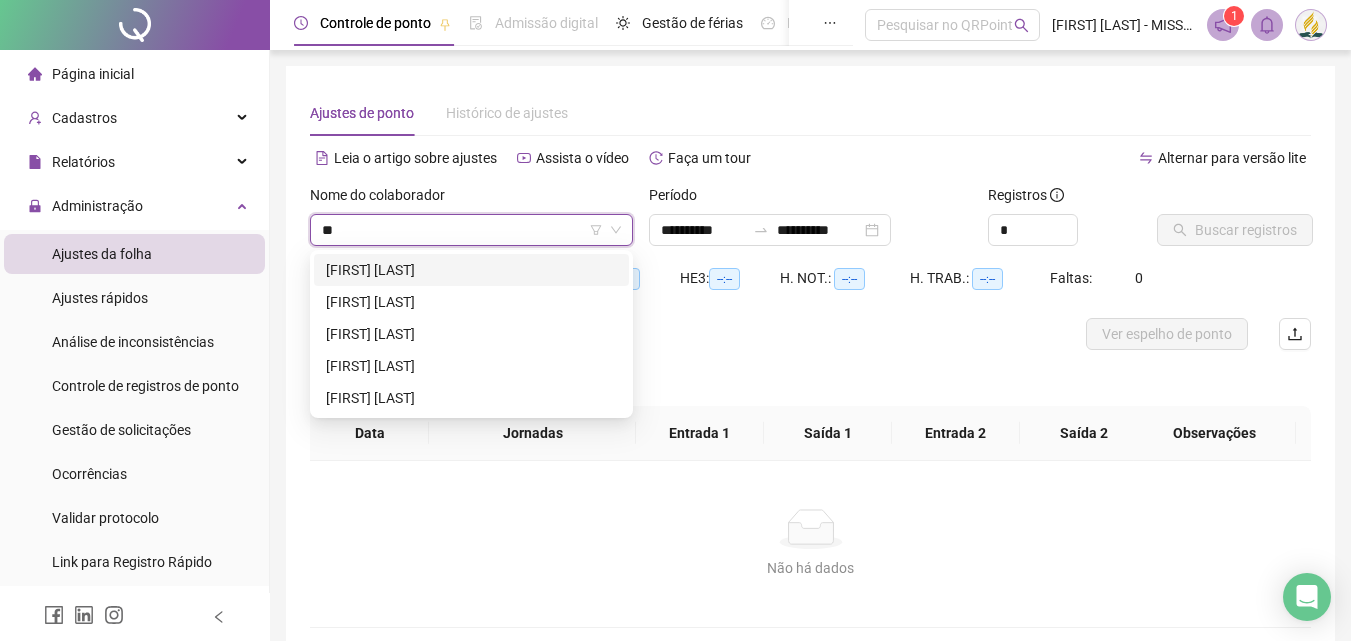 type on "***" 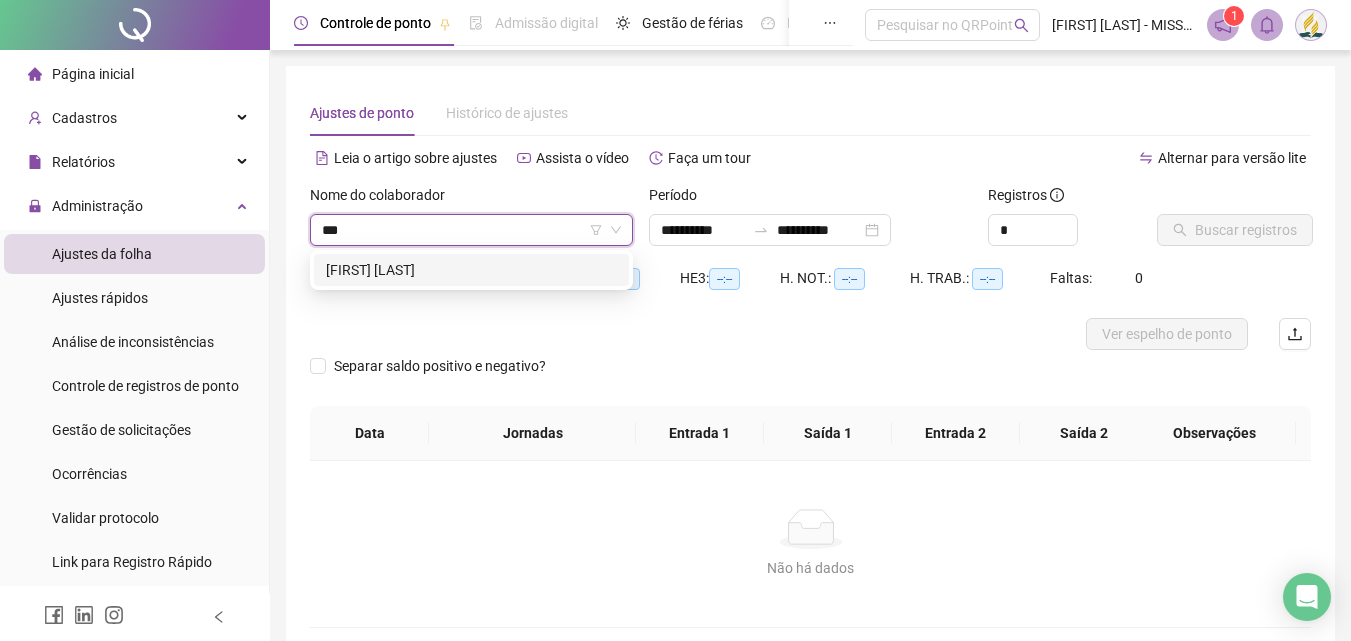 click on "[FIRST] [LAST]" at bounding box center [471, 270] 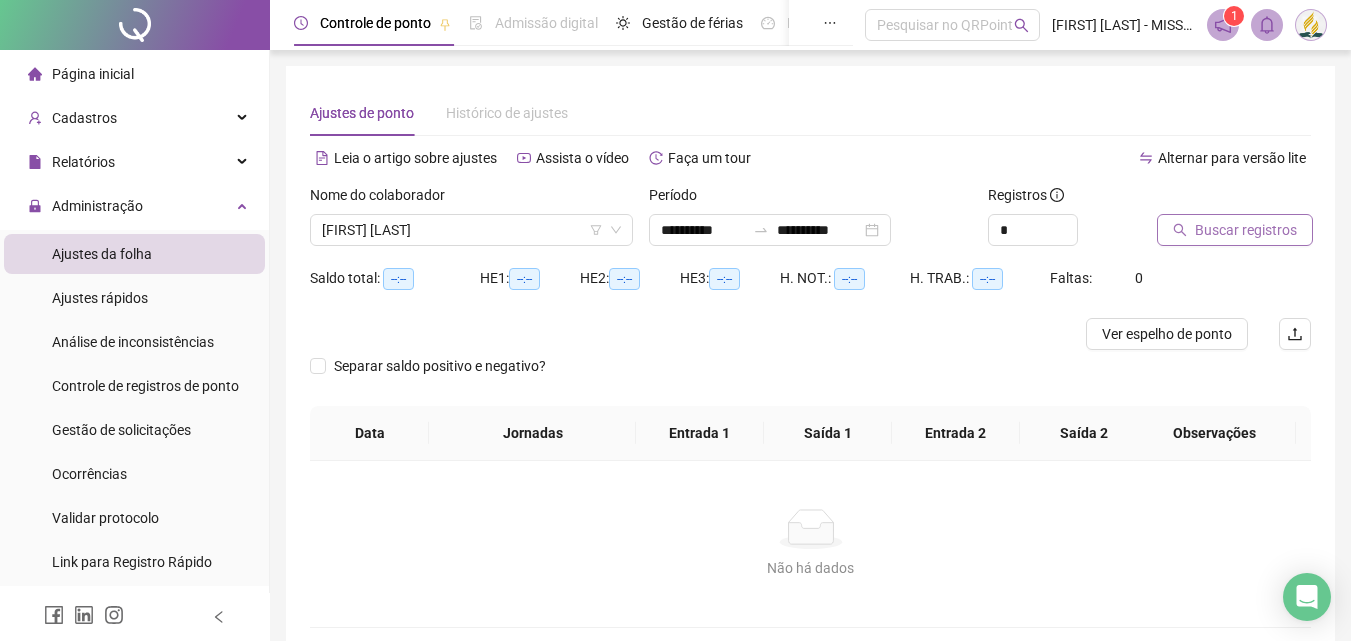 click on "Buscar registros" at bounding box center (1246, 230) 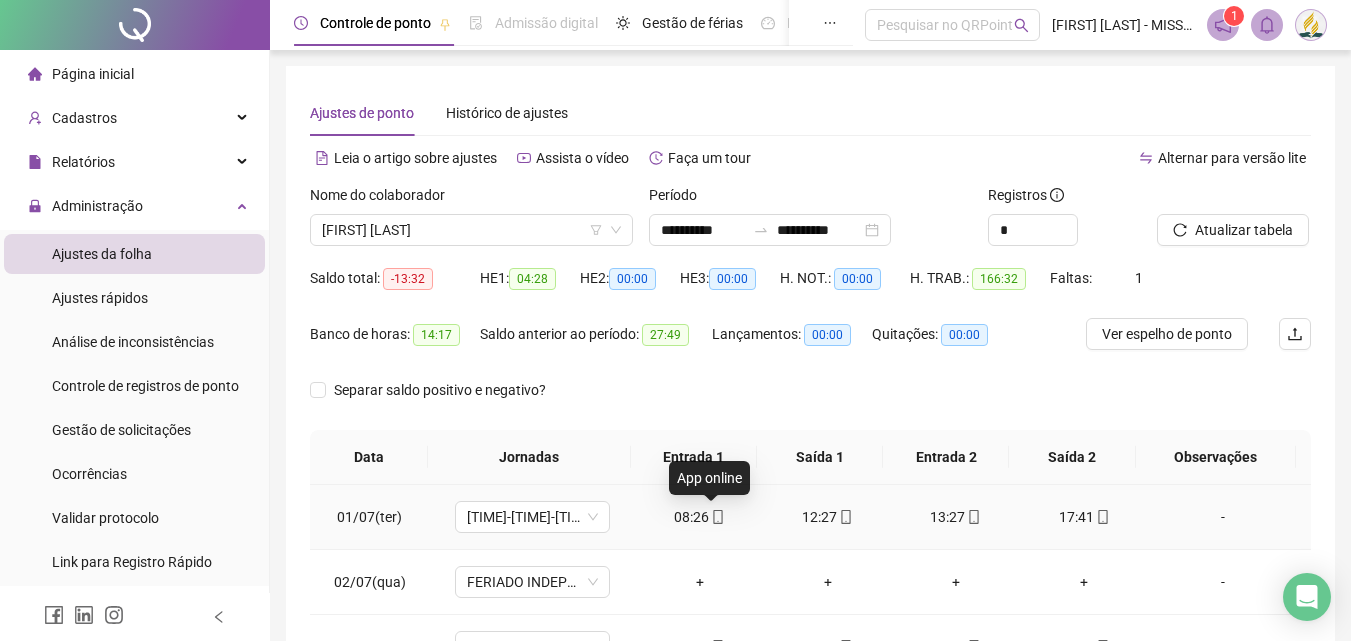 click 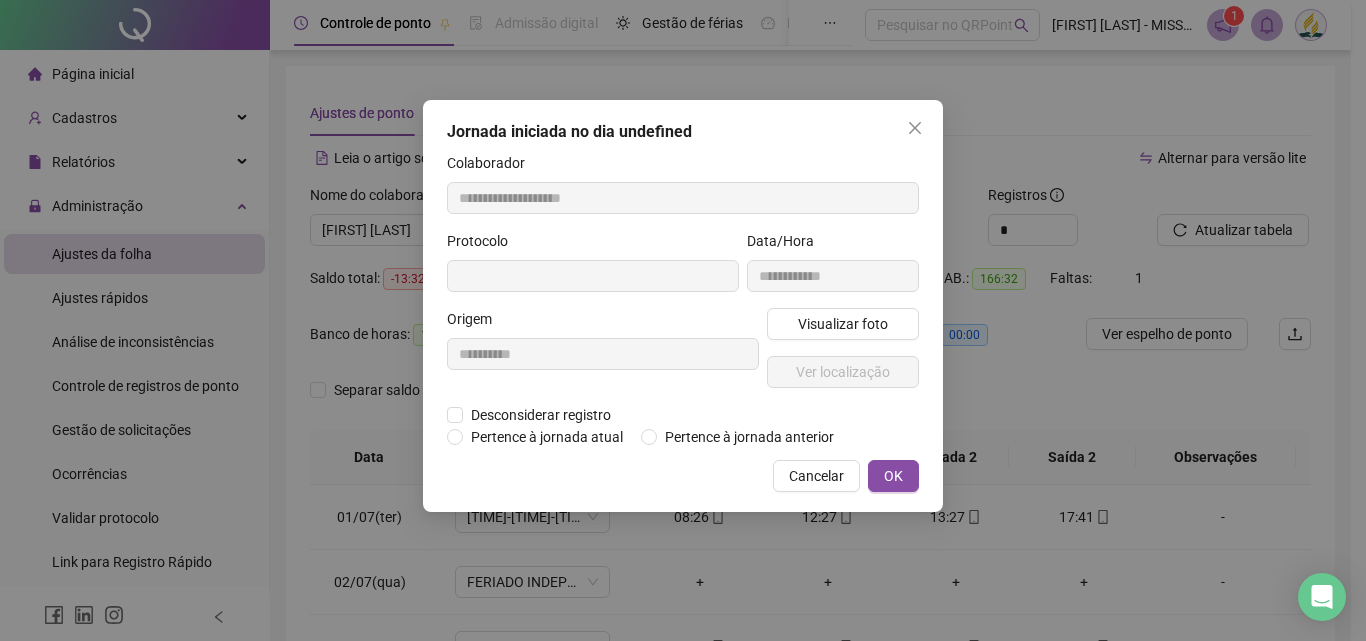 type on "**********" 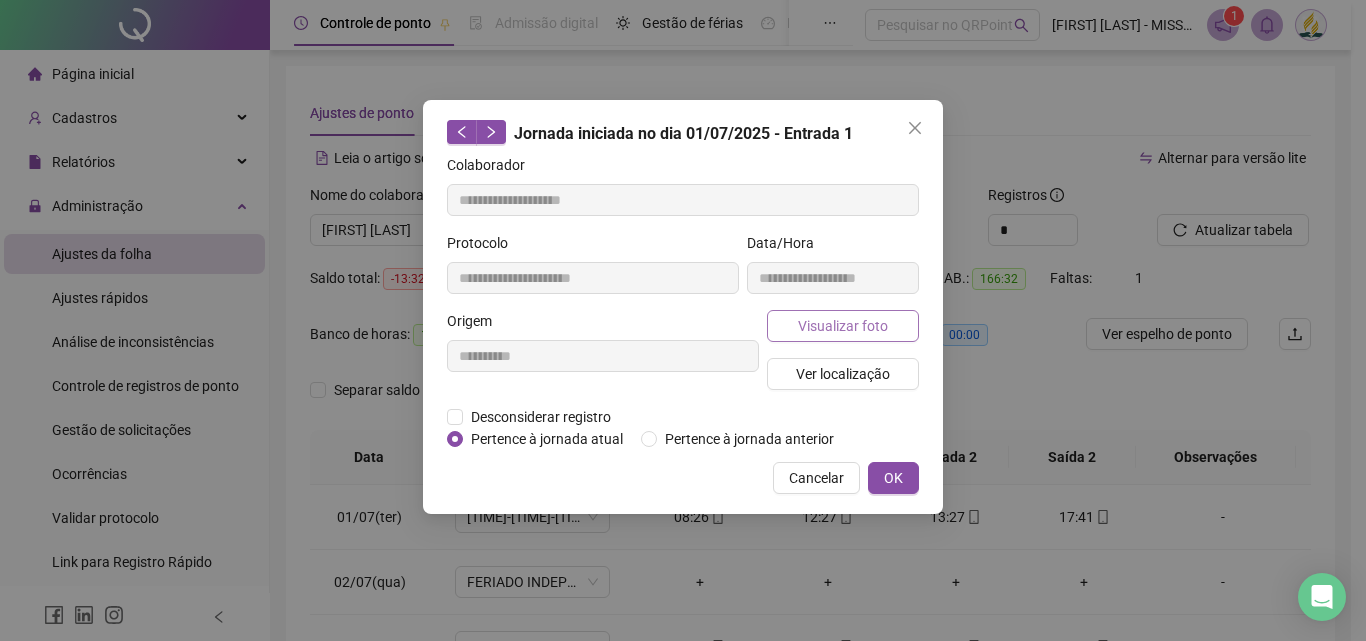 click on "Visualizar foto" at bounding box center (843, 326) 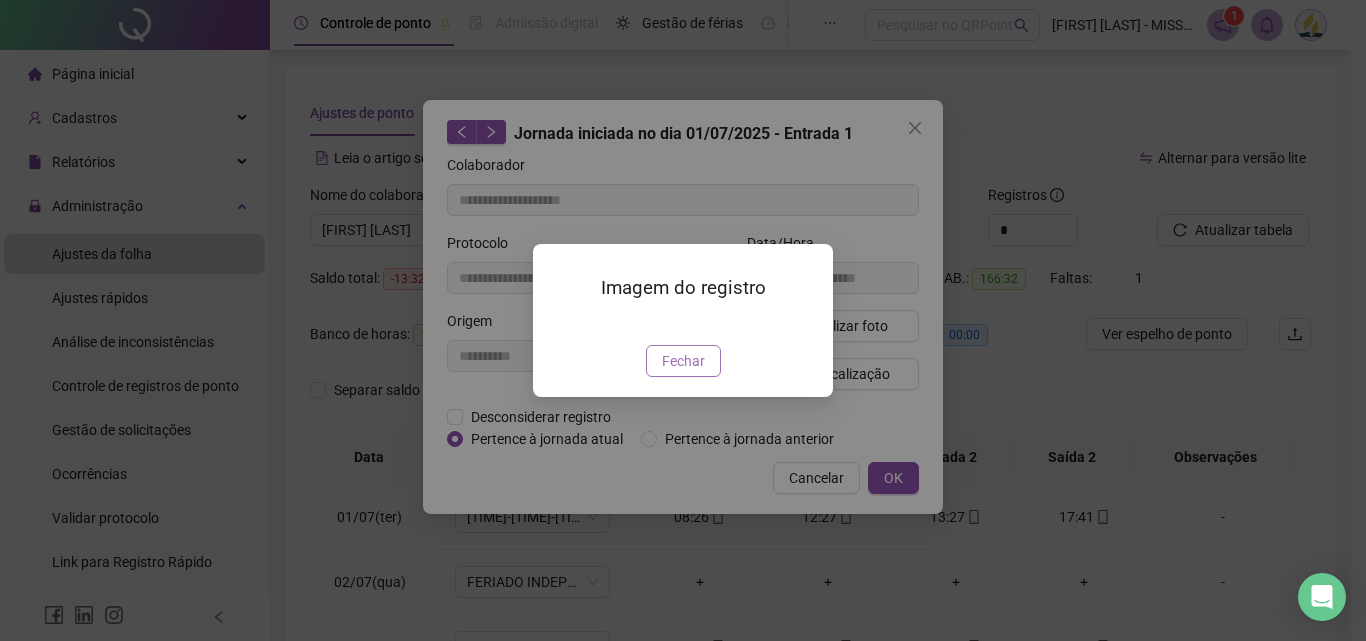 click on "Fechar" at bounding box center (683, 361) 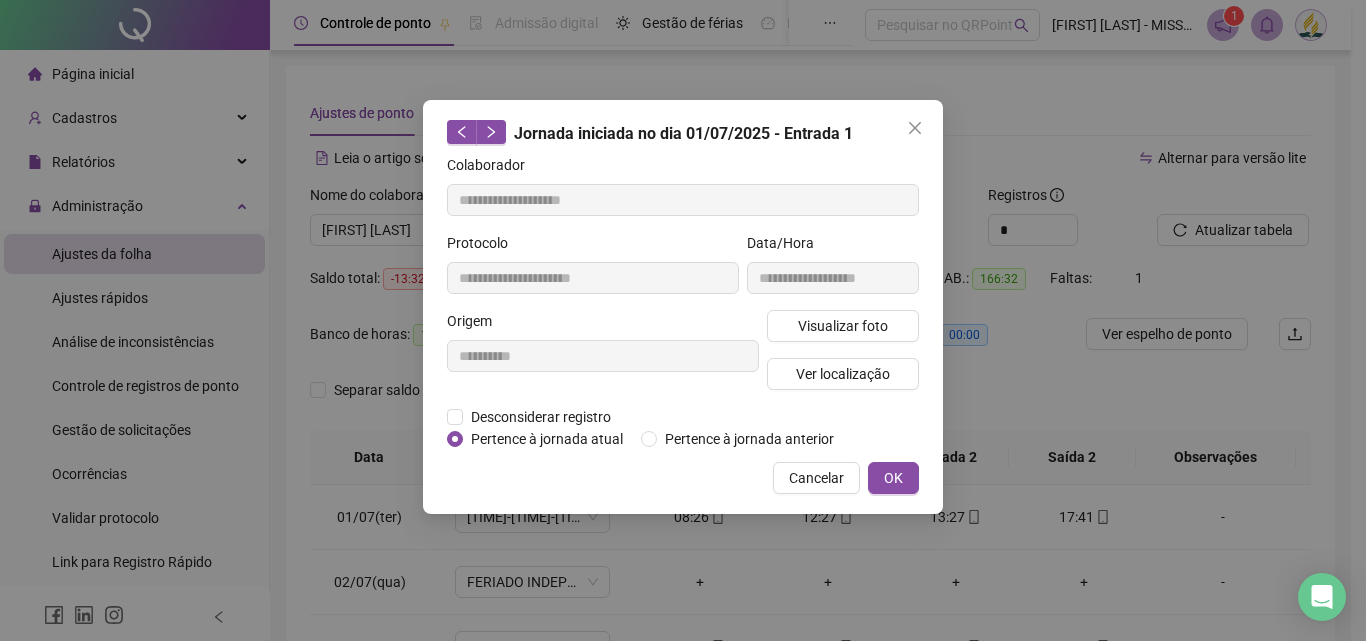 click on "Cancelar" at bounding box center (816, 478) 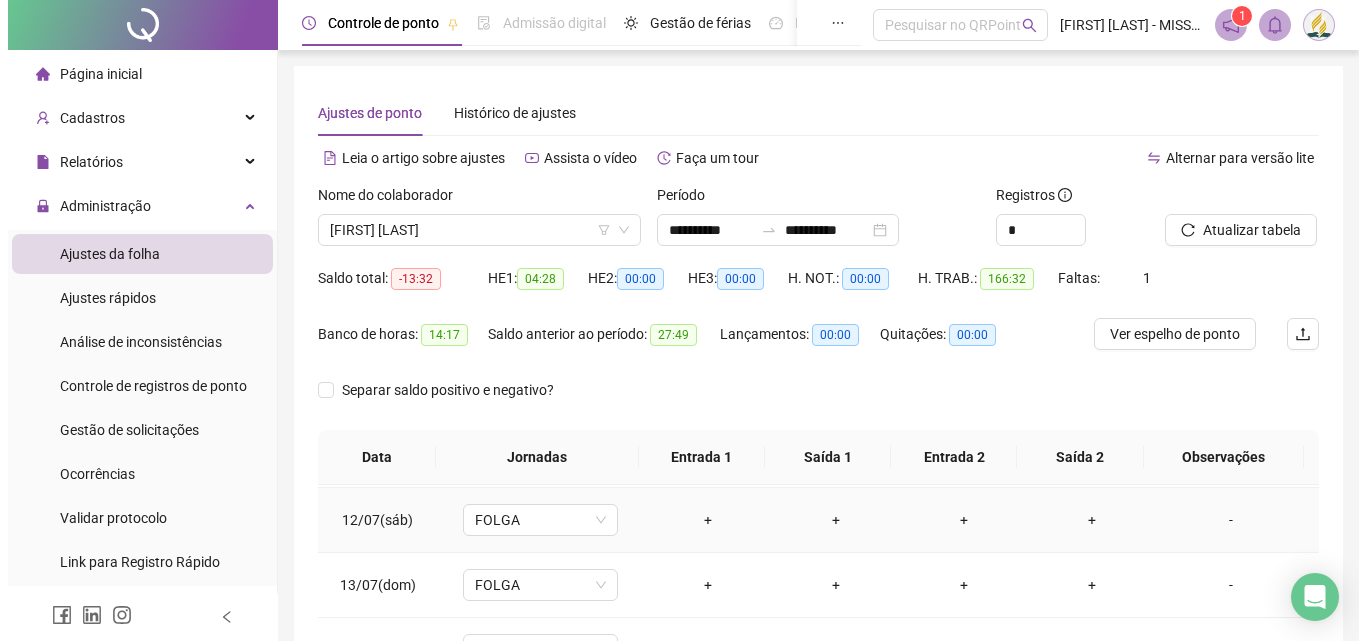 scroll, scrollTop: 900, scrollLeft: 0, axis: vertical 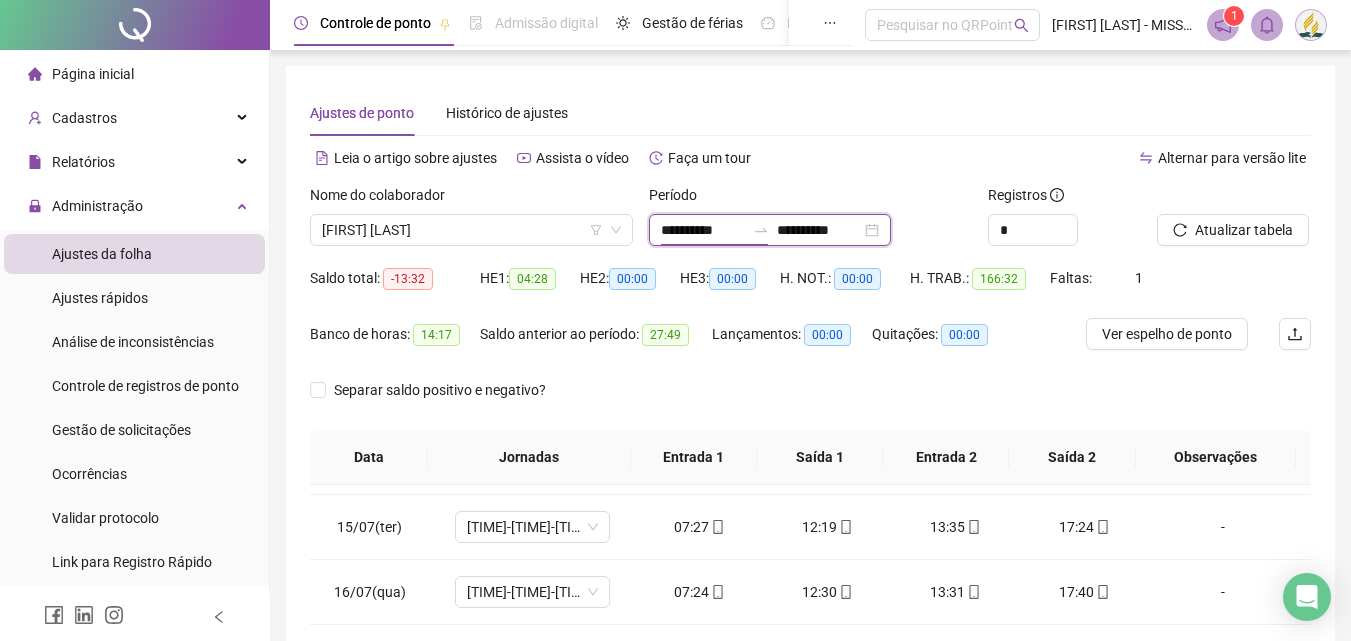 click on "**********" at bounding box center (703, 230) 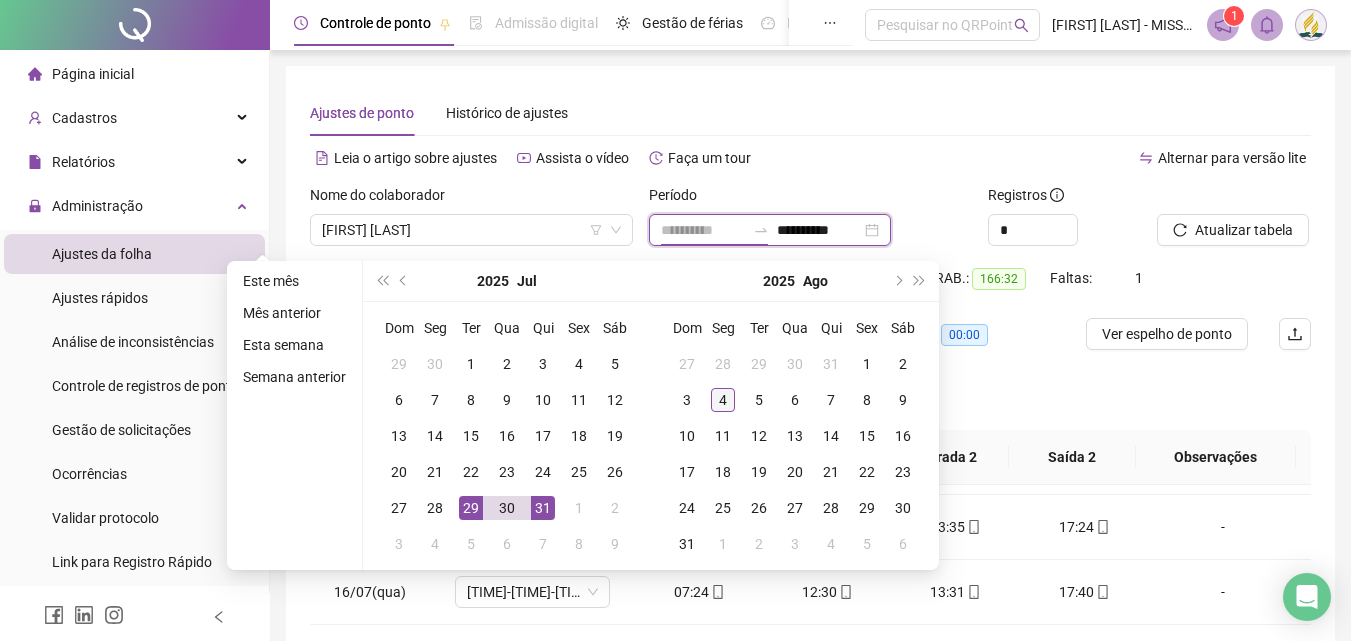 type on "**********" 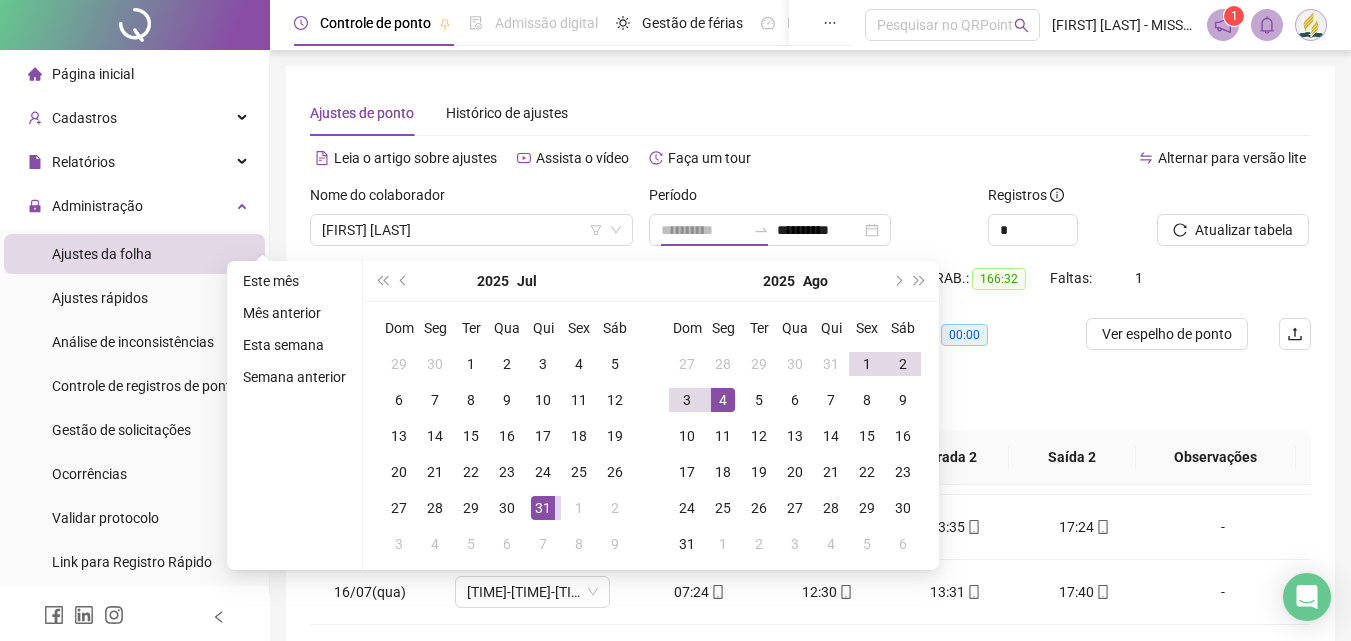 click on "4" at bounding box center (723, 400) 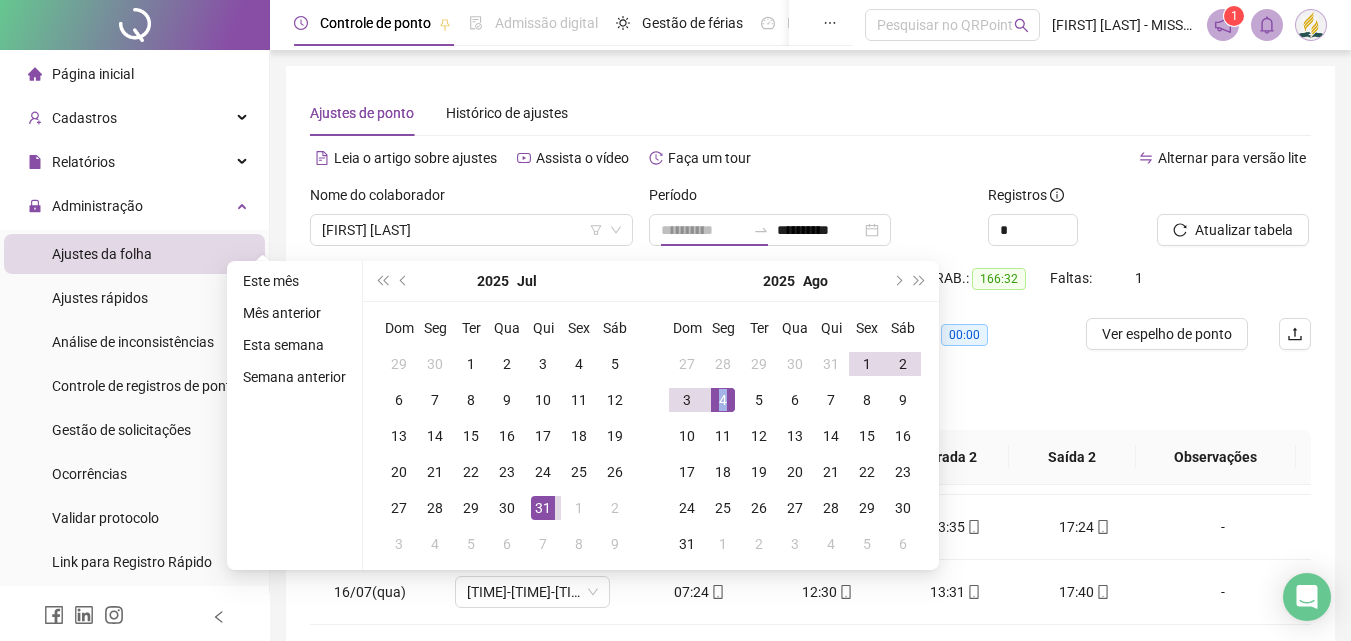 click on "4" at bounding box center (723, 400) 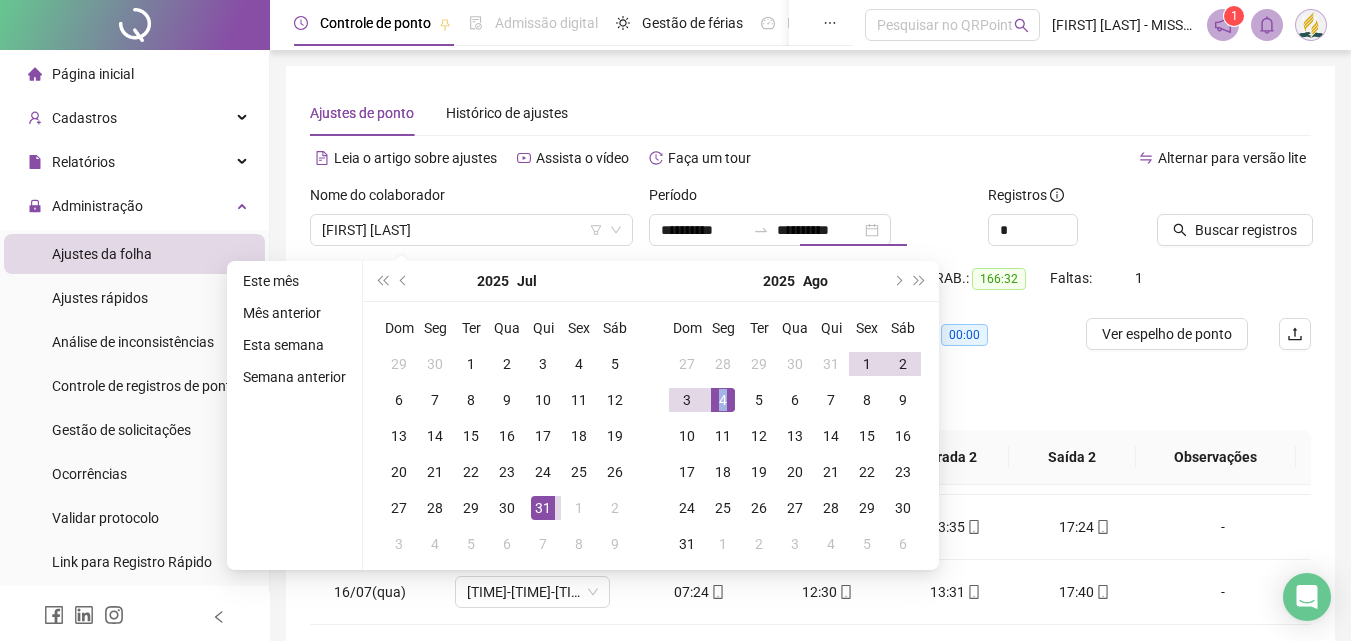 type on "**********" 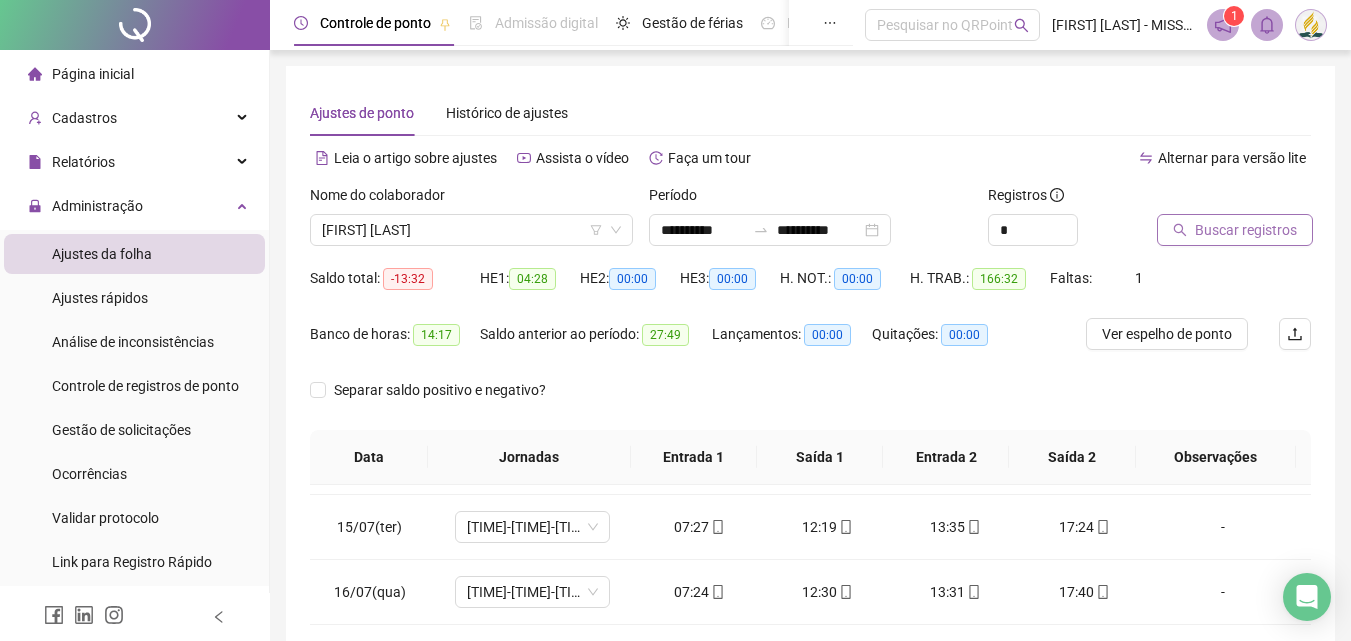 click on "Buscar registros" at bounding box center [1235, 230] 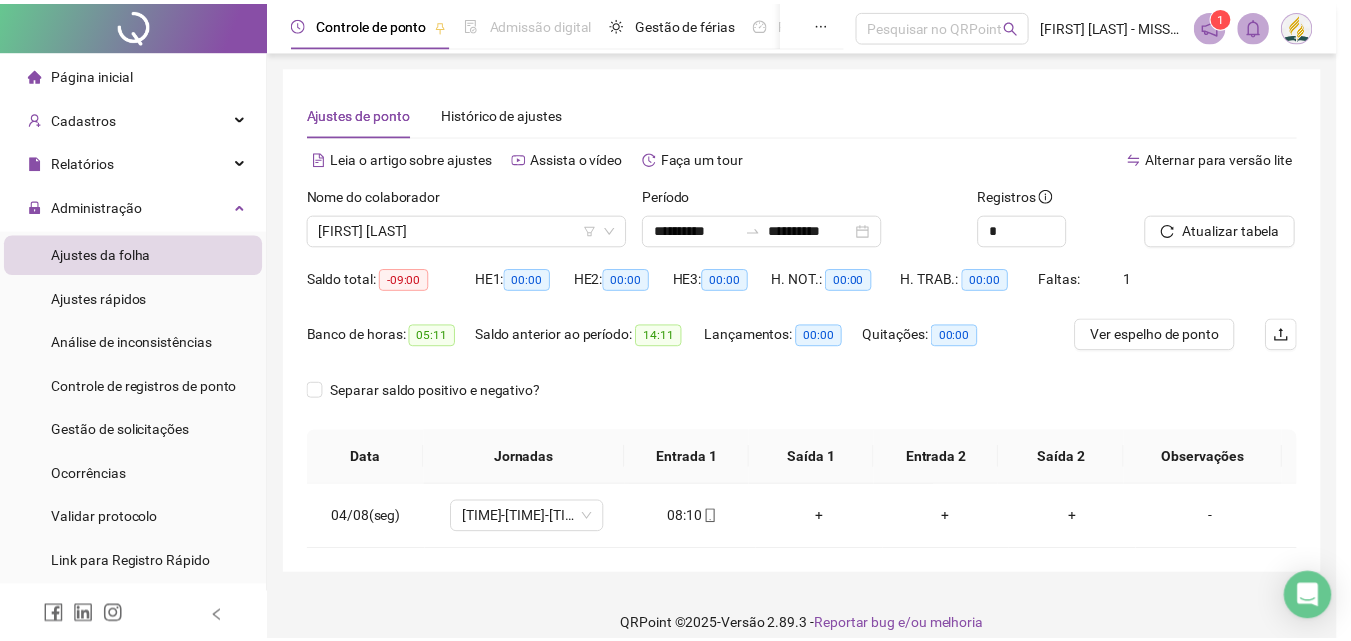 scroll, scrollTop: 0, scrollLeft: 0, axis: both 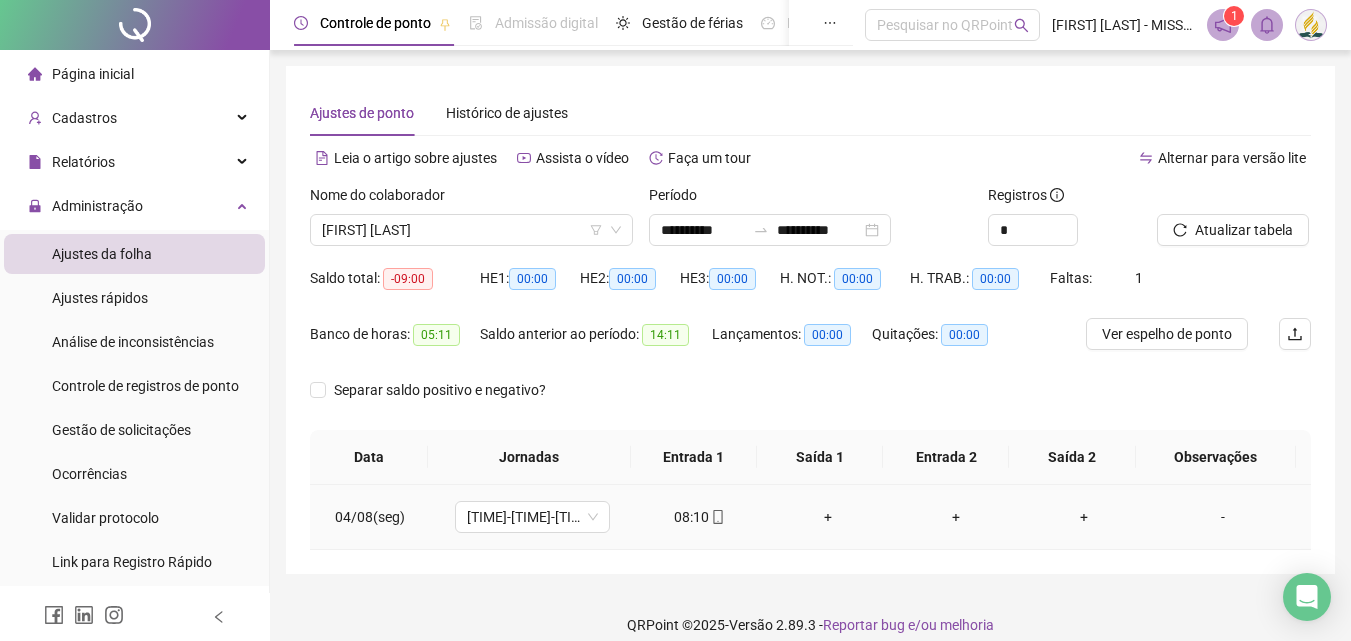 click on "08:10" at bounding box center [700, 517] 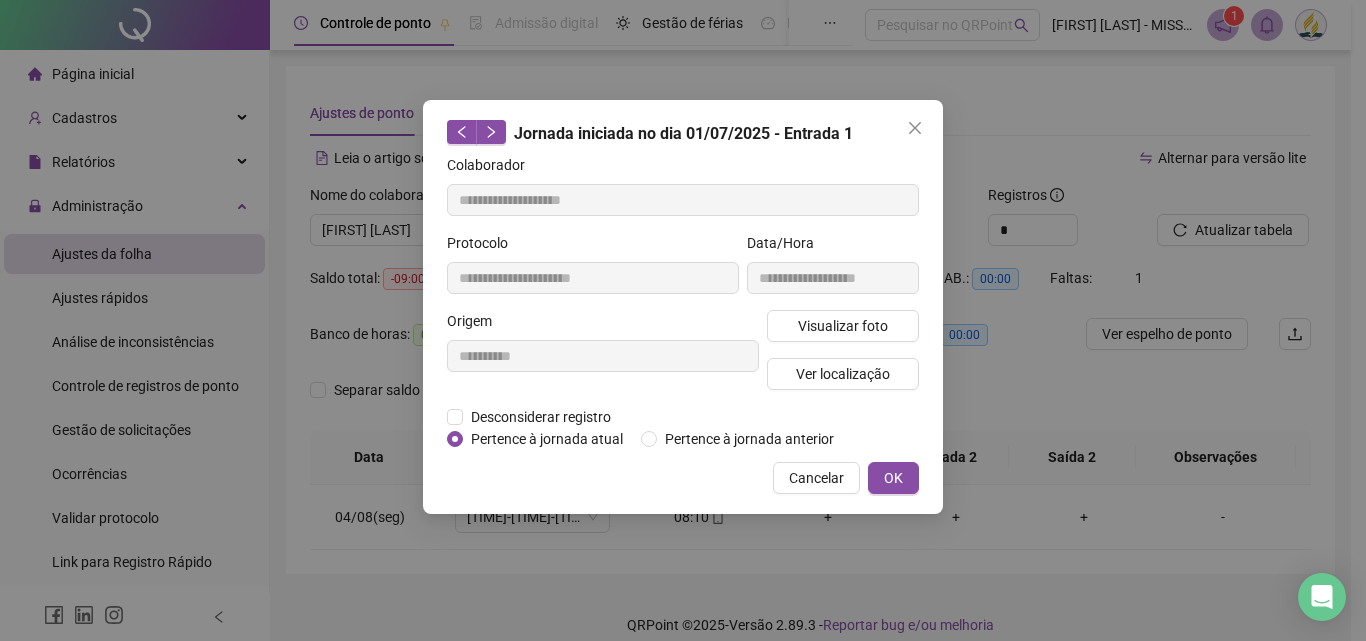 type on "**********" 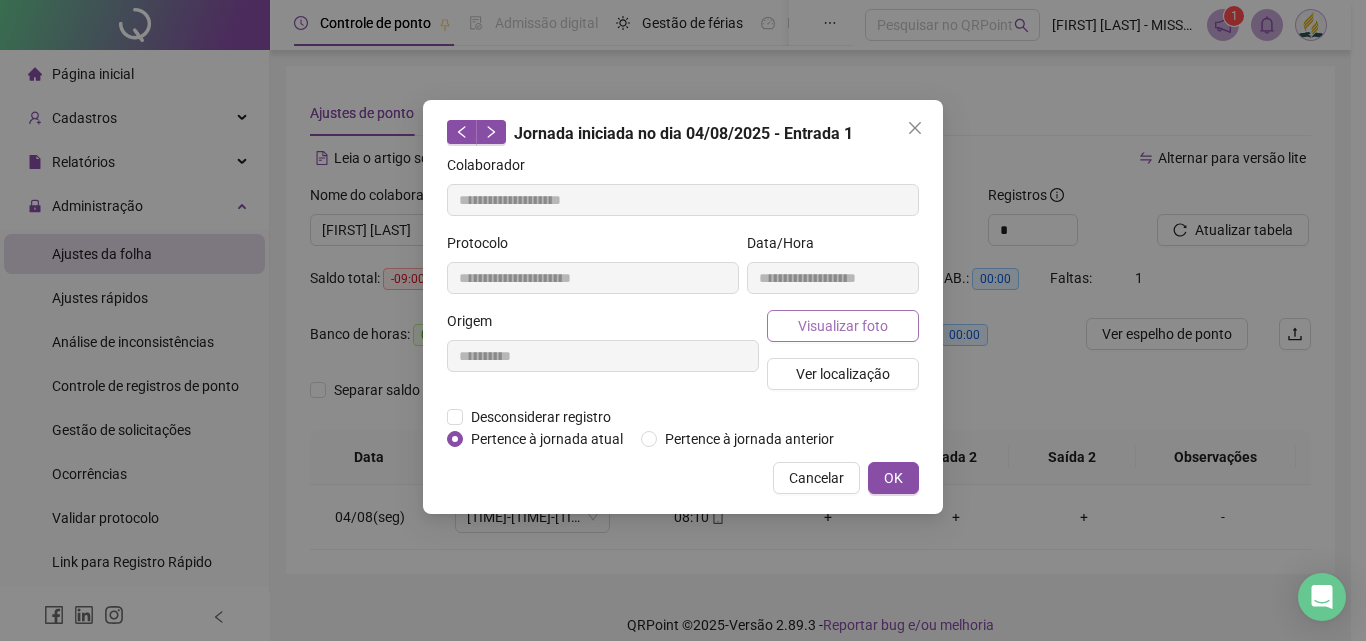 click on "Visualizar foto" at bounding box center (843, 326) 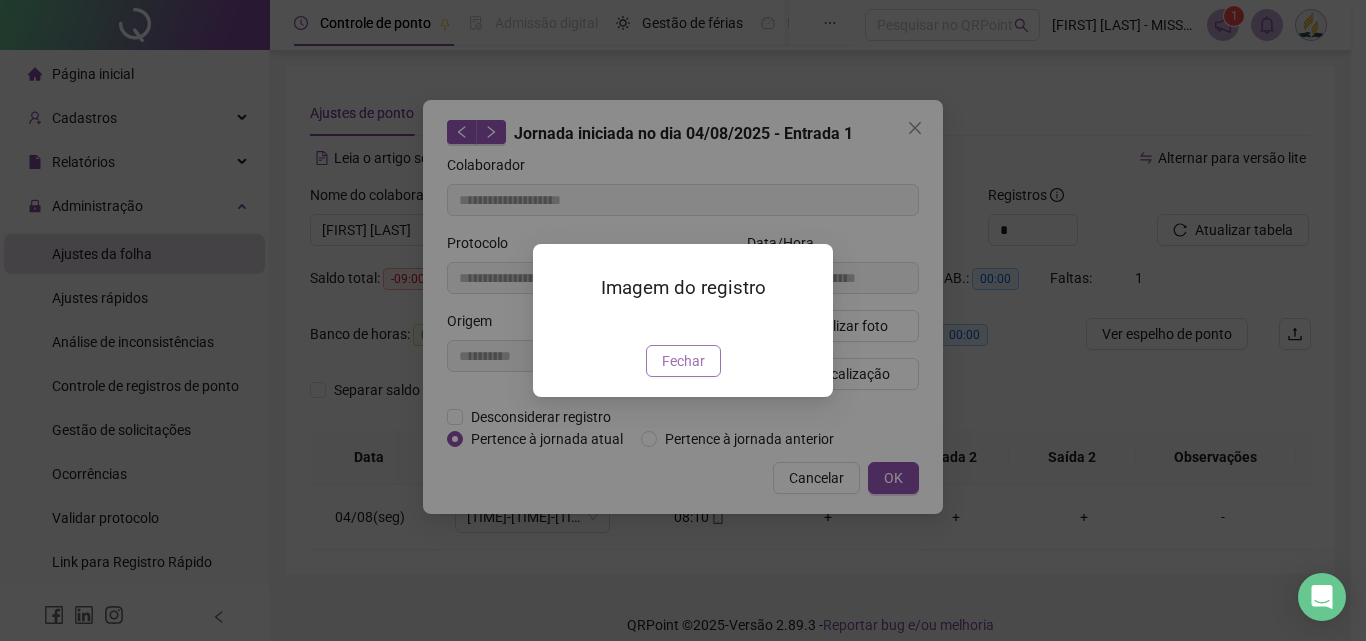 click on "Fechar" at bounding box center [683, 361] 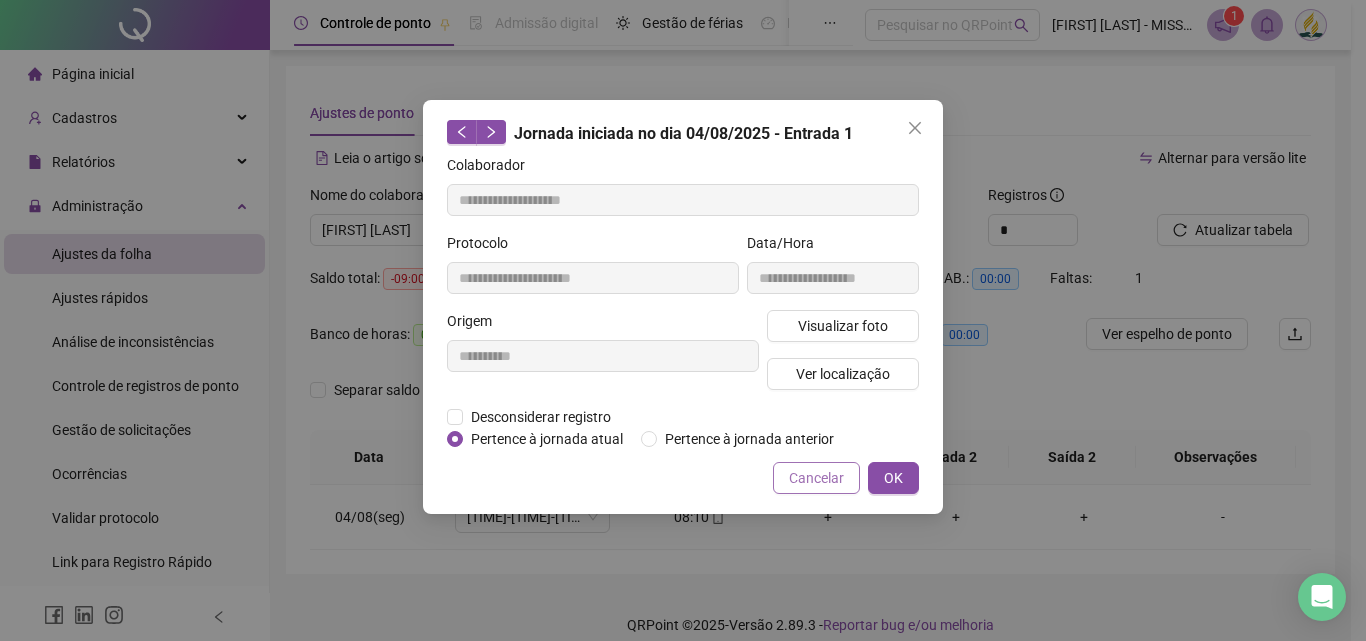click on "Cancelar" at bounding box center [816, 478] 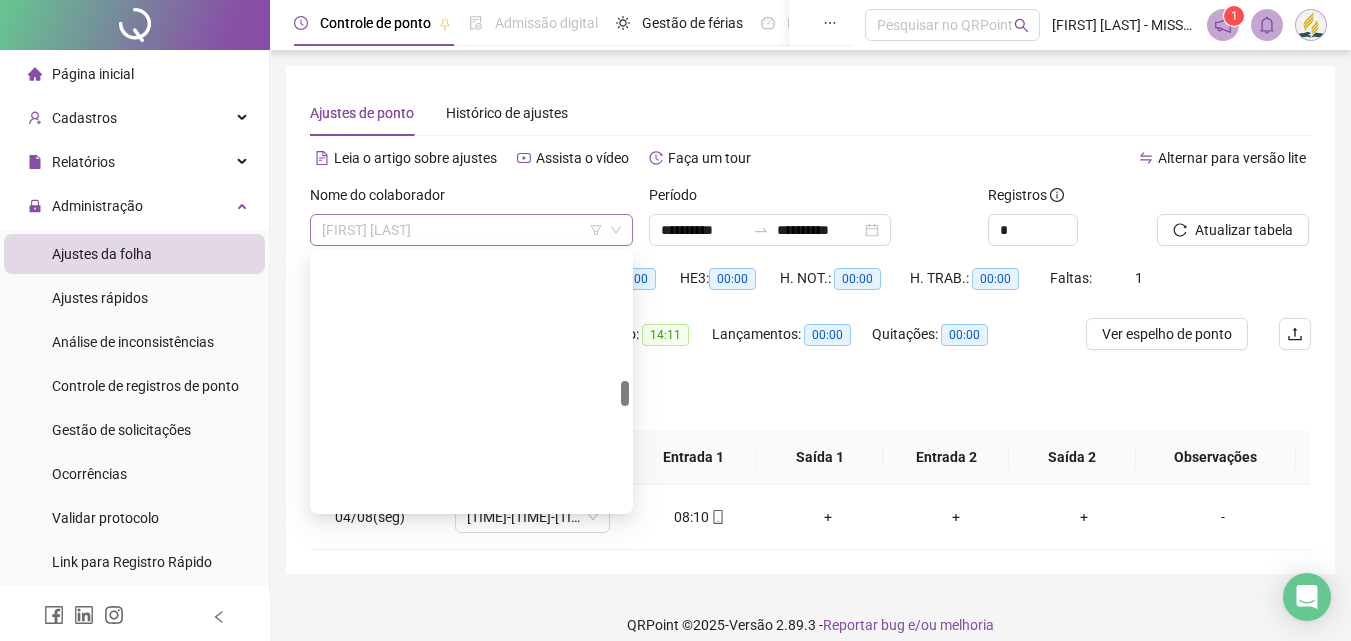 click on "[FIRST] [LAST]" at bounding box center [471, 230] 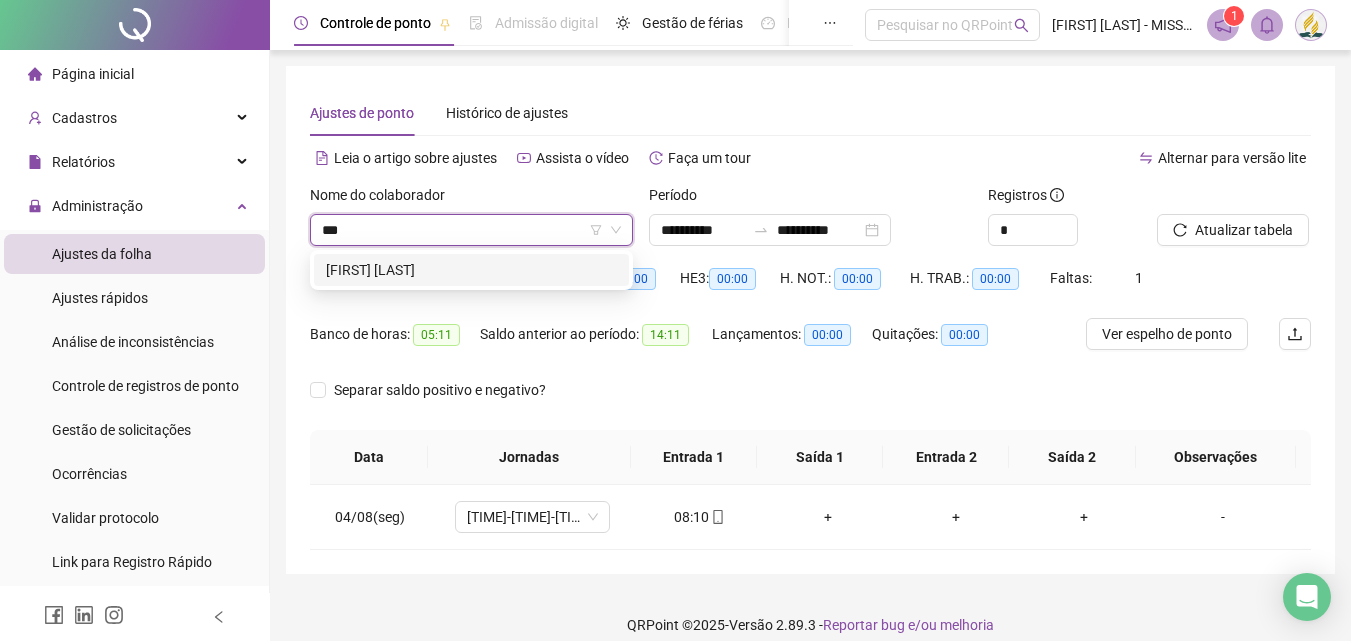 scroll, scrollTop: 0, scrollLeft: 0, axis: both 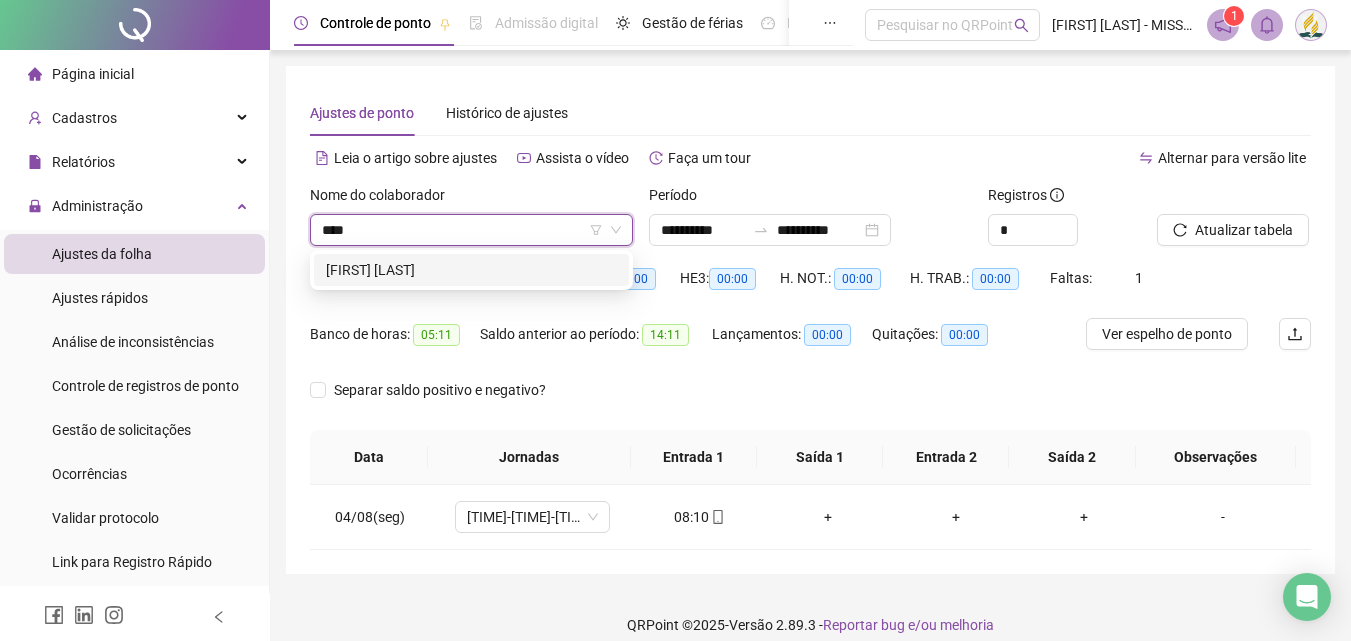 type 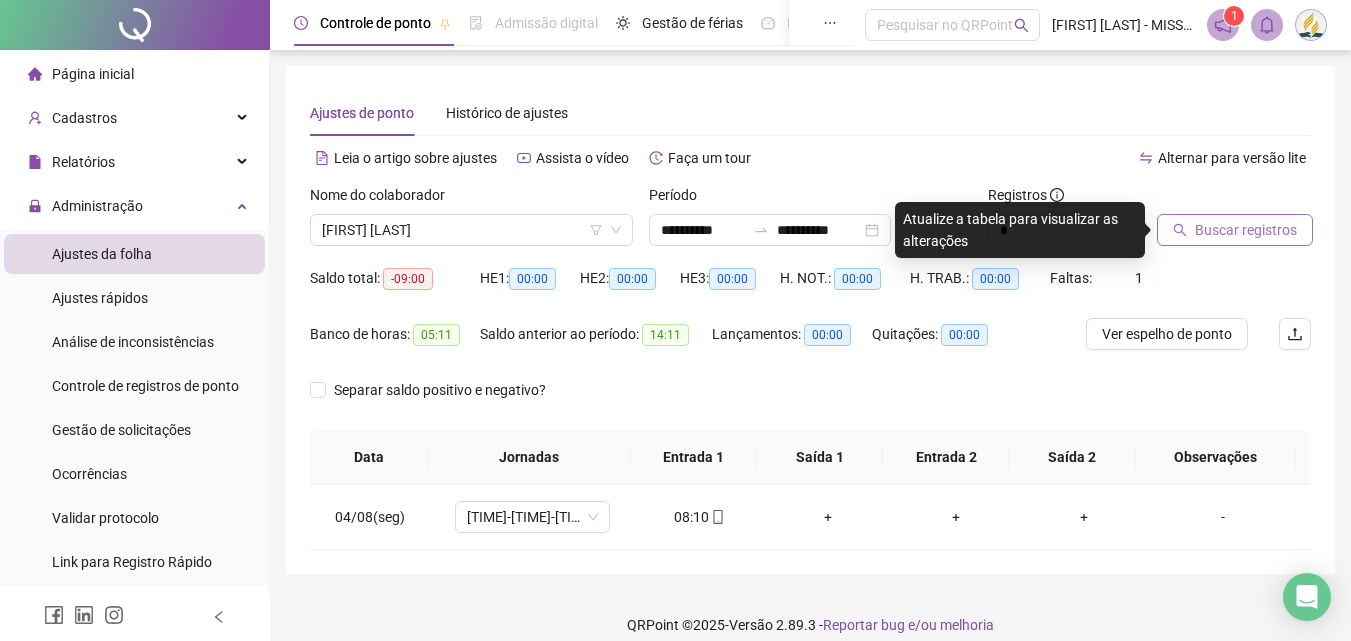 click on "Buscar registros" at bounding box center (1235, 230) 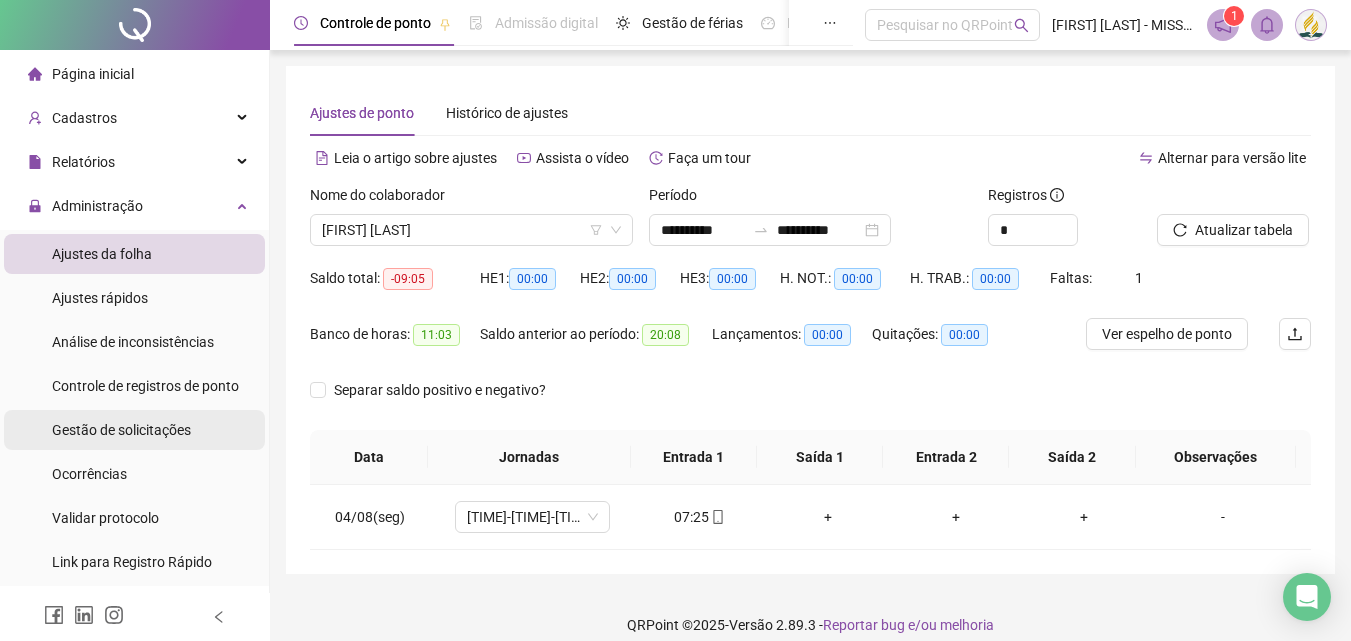 click on "Gestão de solicitações" at bounding box center (121, 430) 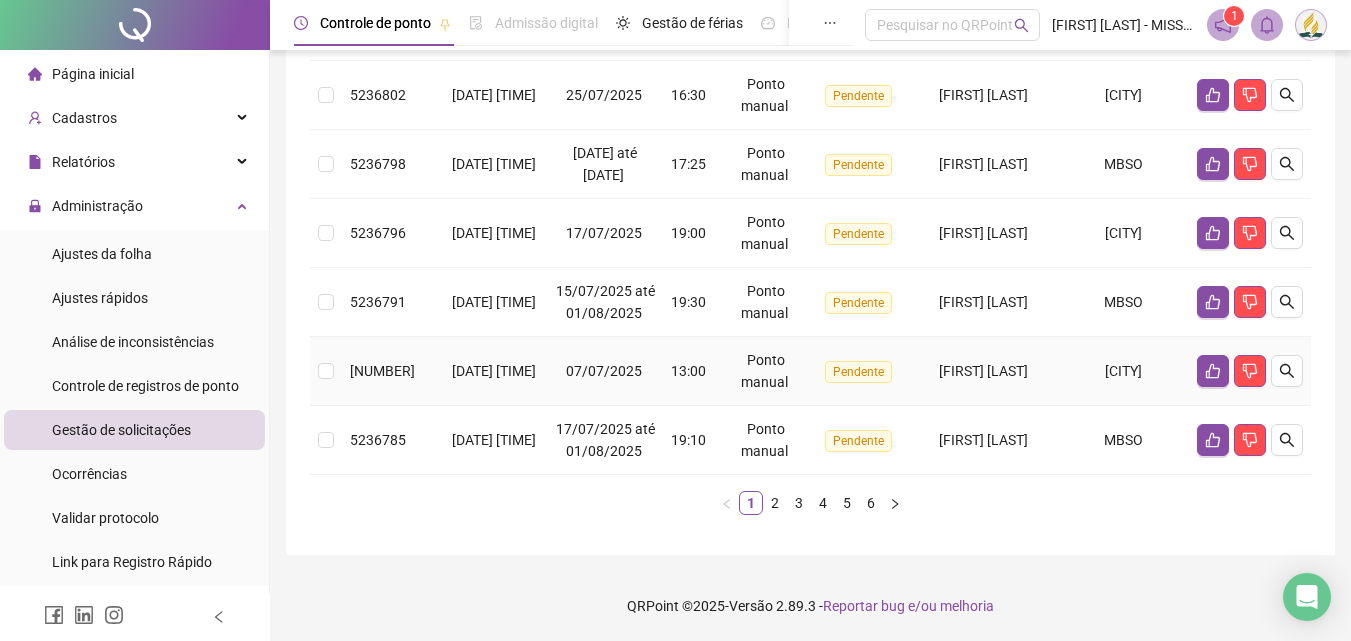 scroll, scrollTop: 806, scrollLeft: 0, axis: vertical 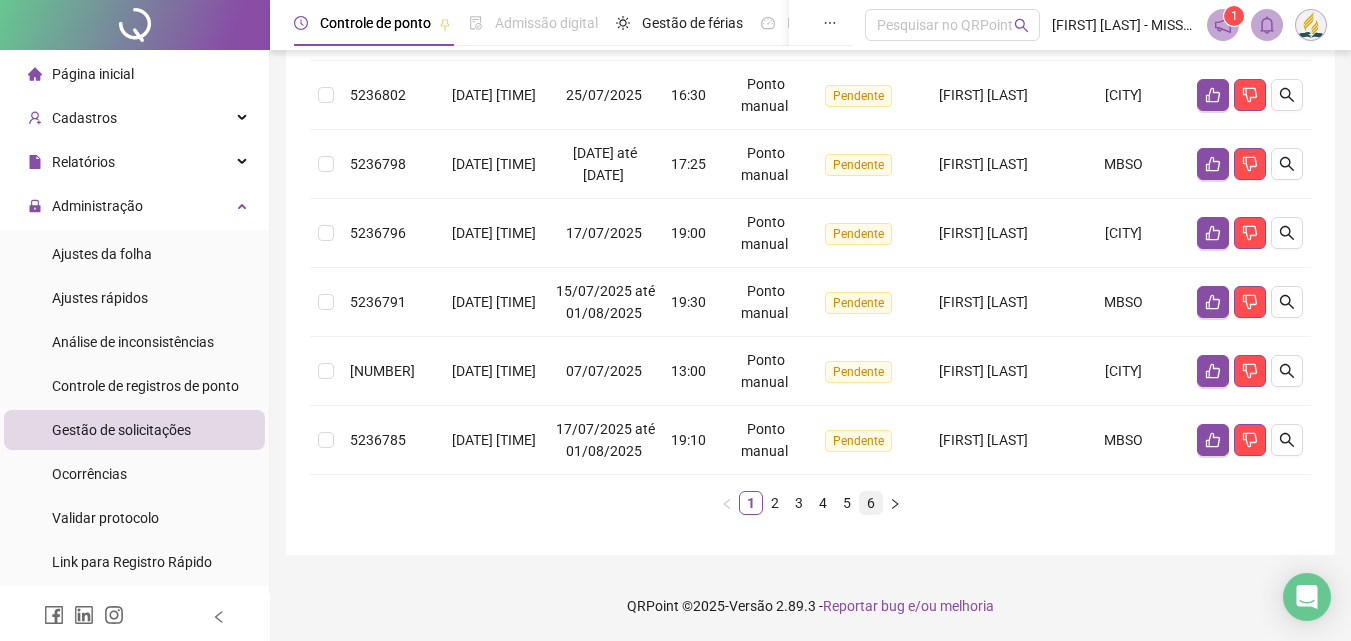 click on "6" at bounding box center [871, 503] 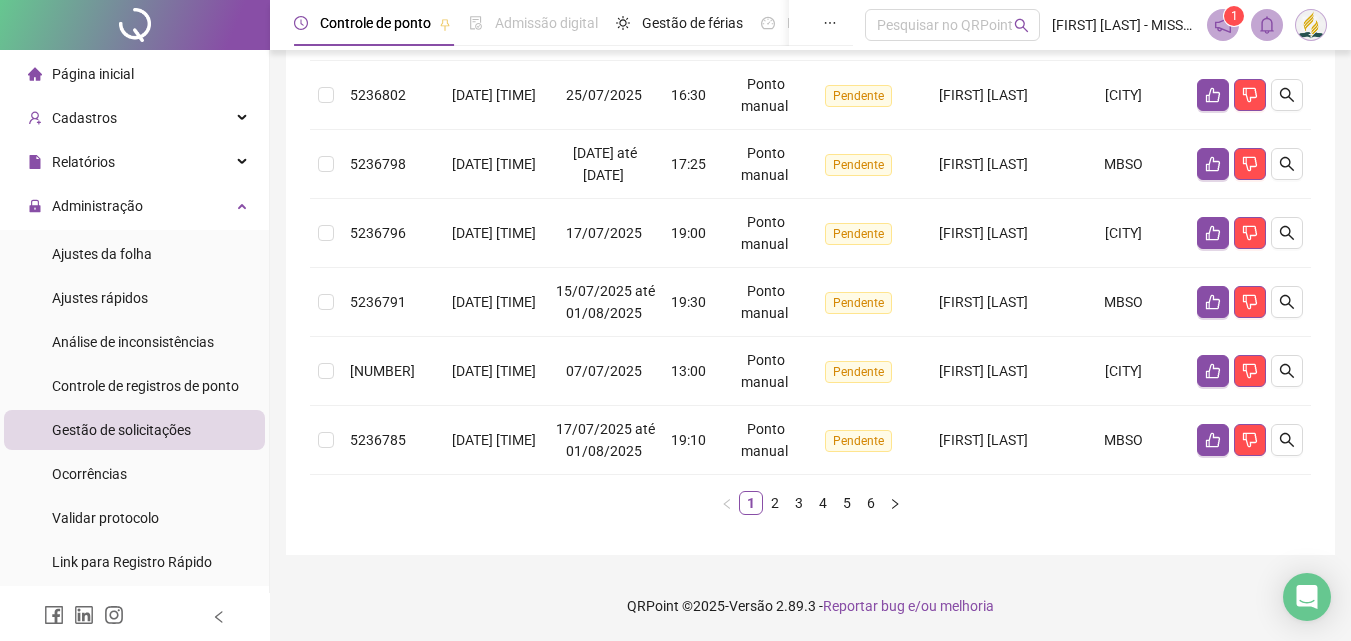 scroll, scrollTop: 0, scrollLeft: 0, axis: both 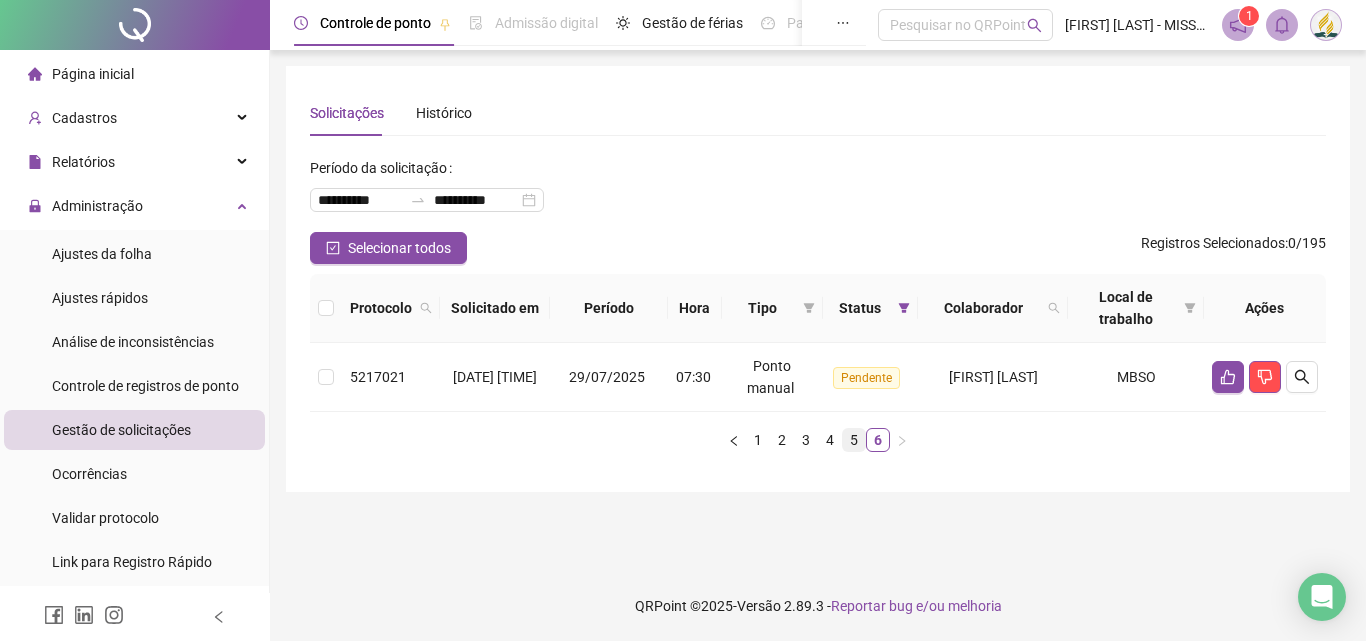 click on "5" at bounding box center (854, 440) 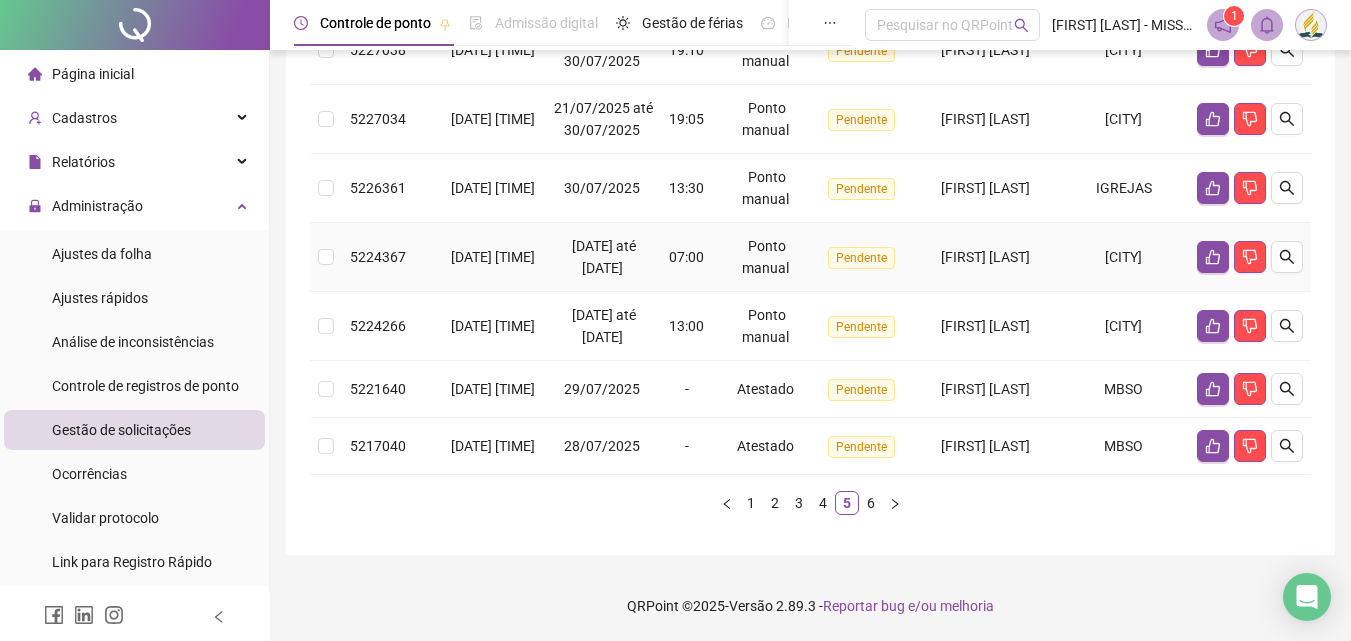 scroll, scrollTop: 894, scrollLeft: 0, axis: vertical 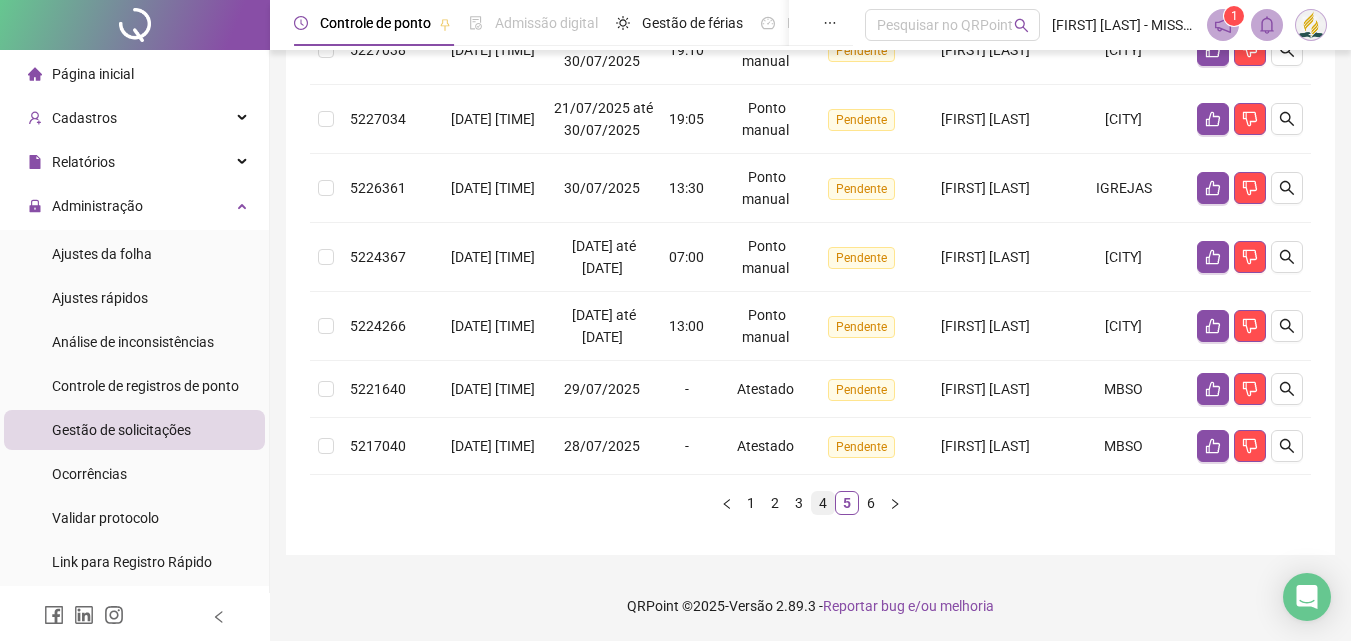 click on "4" at bounding box center (823, 503) 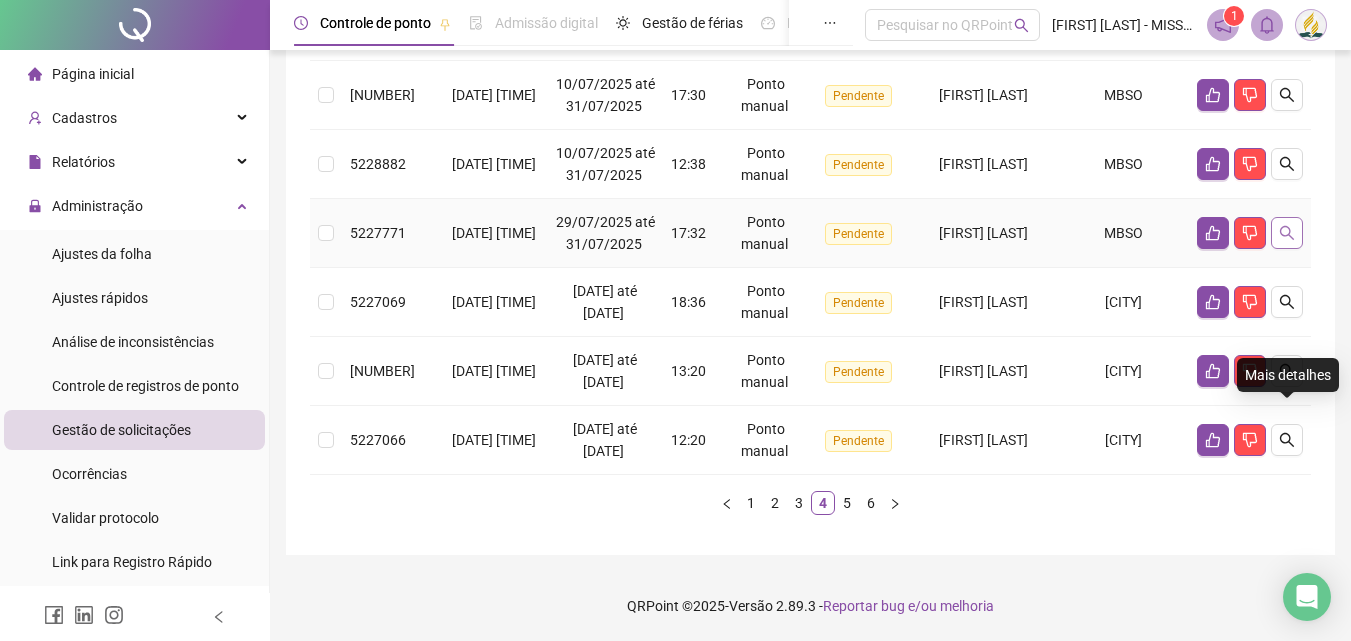 click 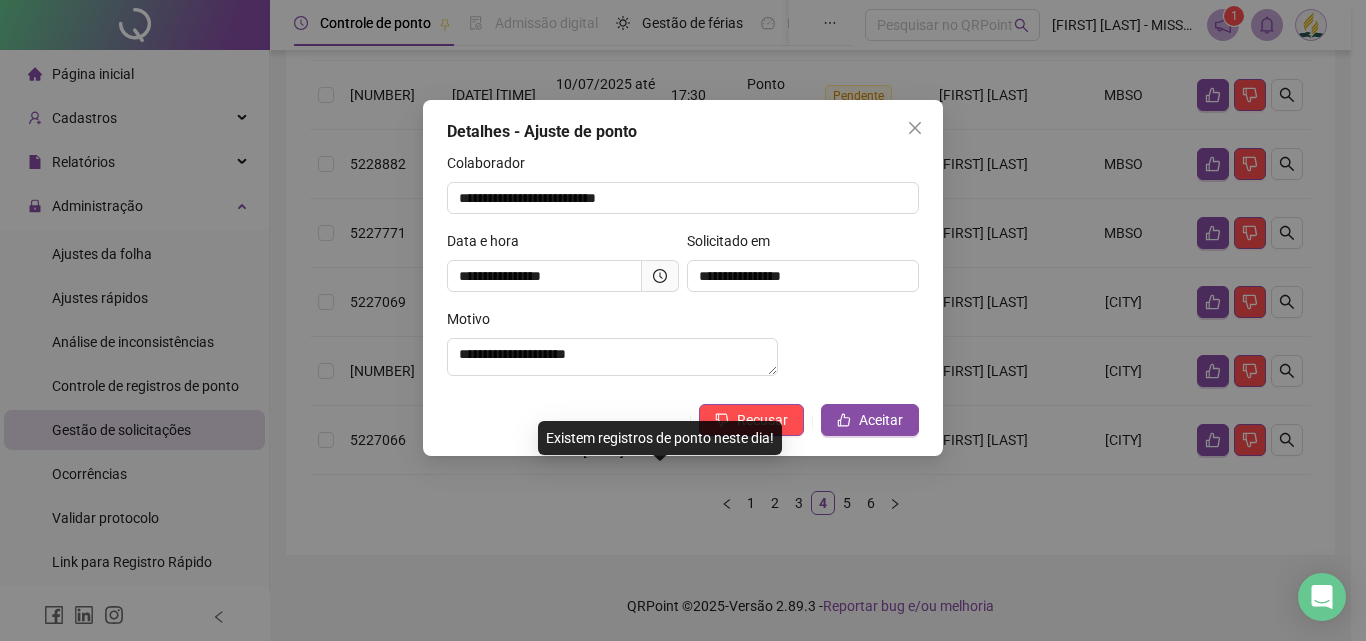 click at bounding box center (660, 276) 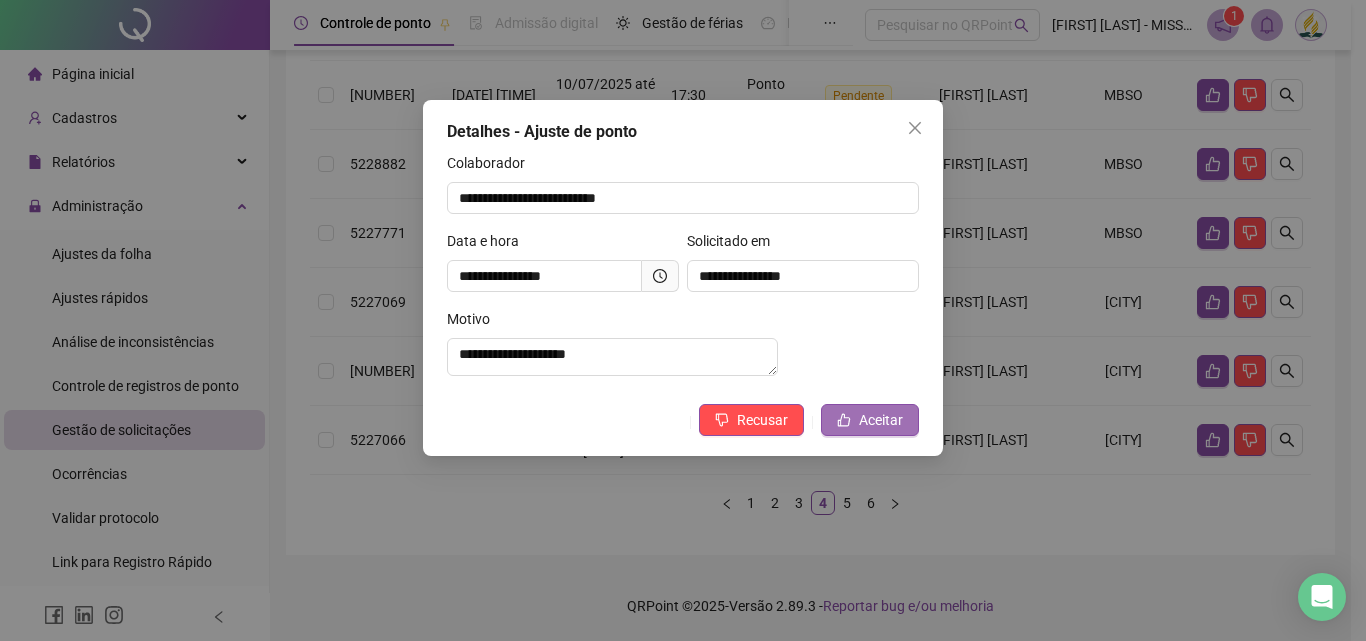 click on "Aceitar" at bounding box center [881, 420] 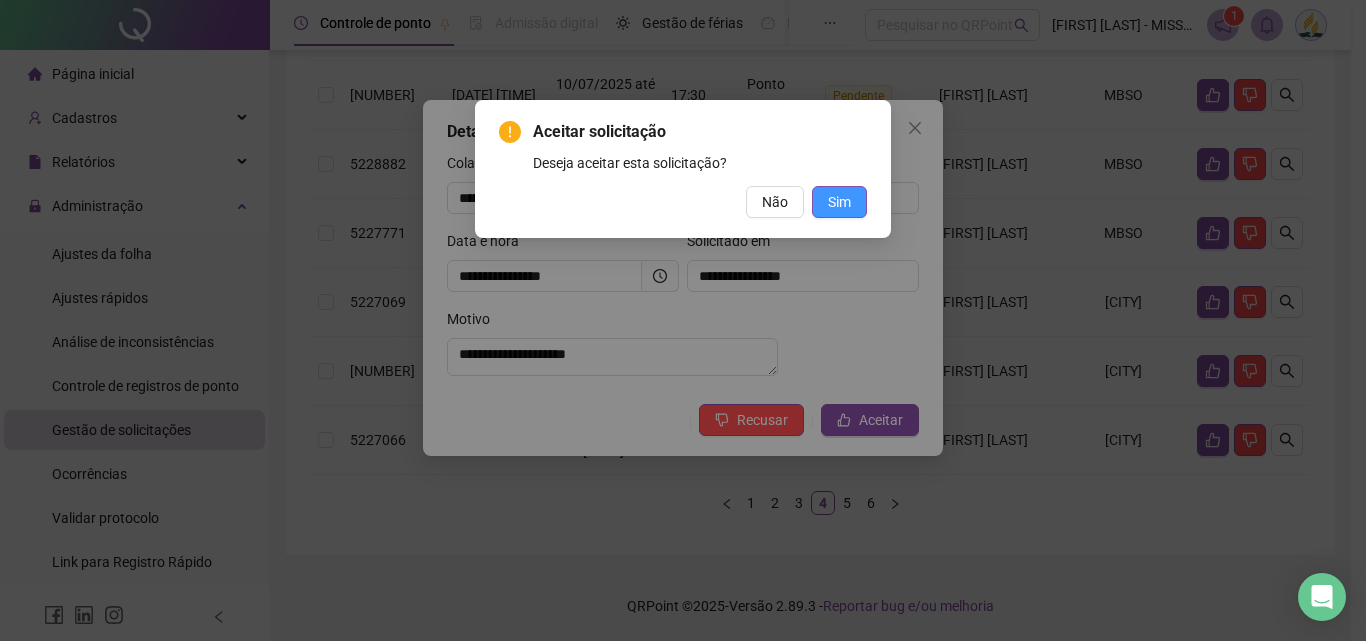 click on "Sim" at bounding box center (839, 202) 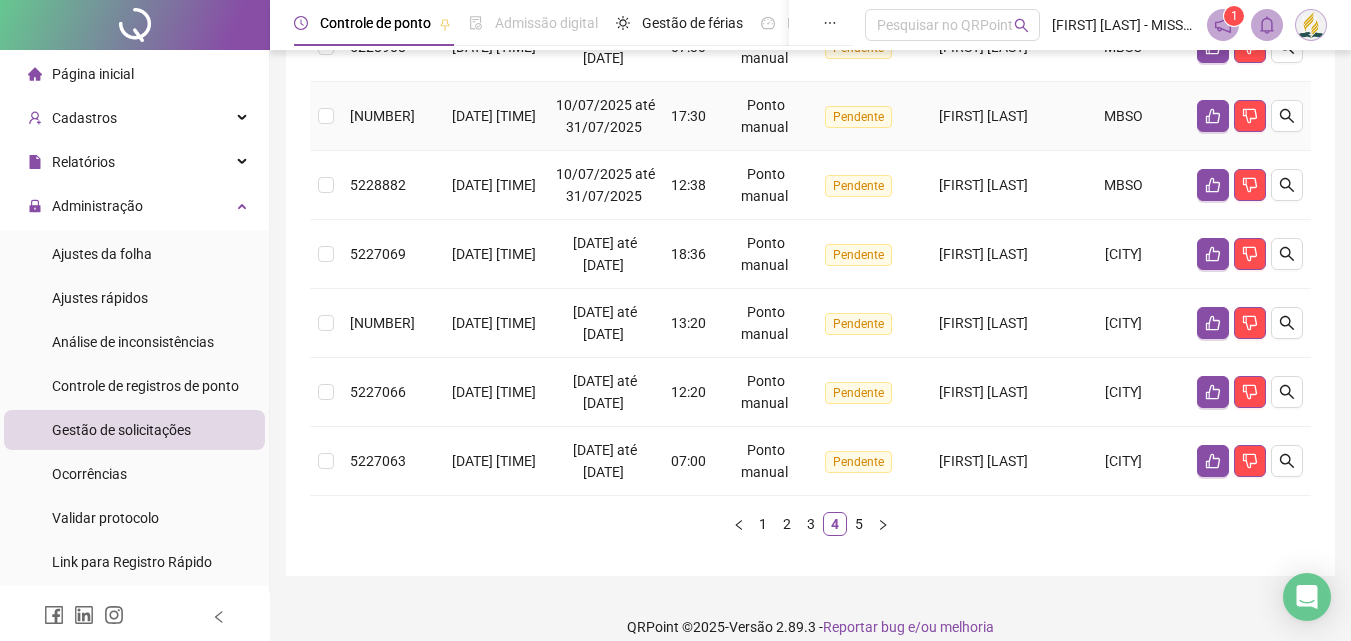 scroll, scrollTop: 960, scrollLeft: 0, axis: vertical 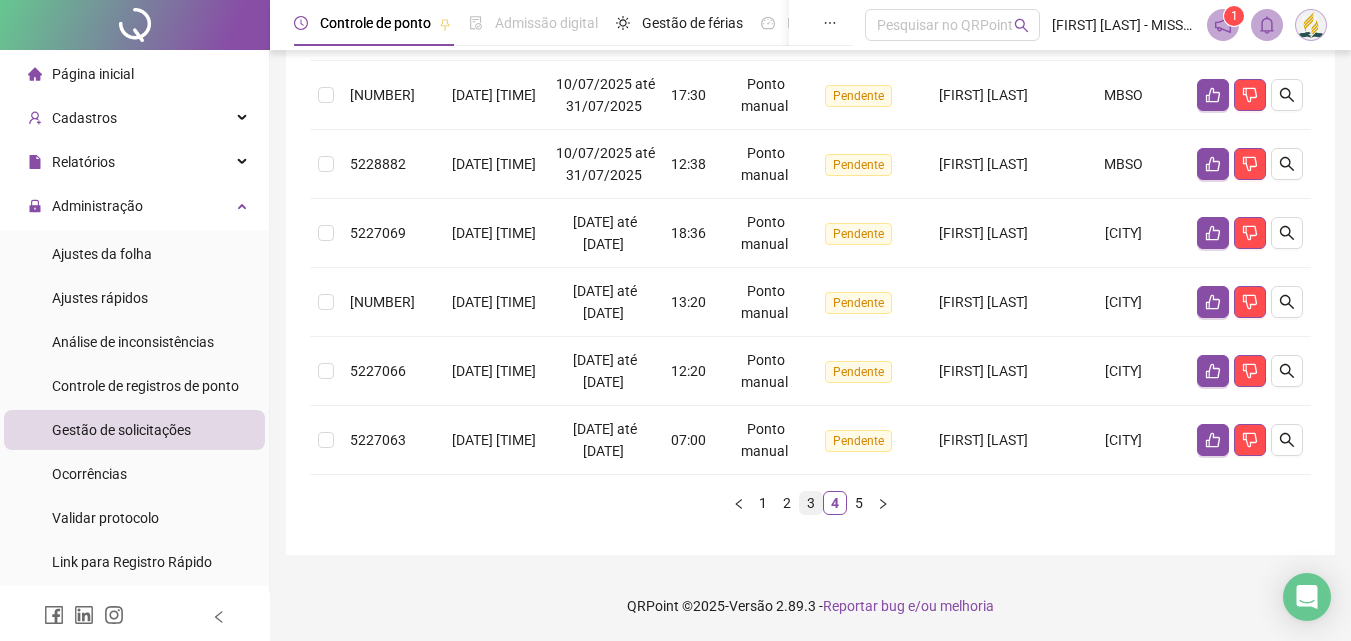 click on "3" at bounding box center (811, 503) 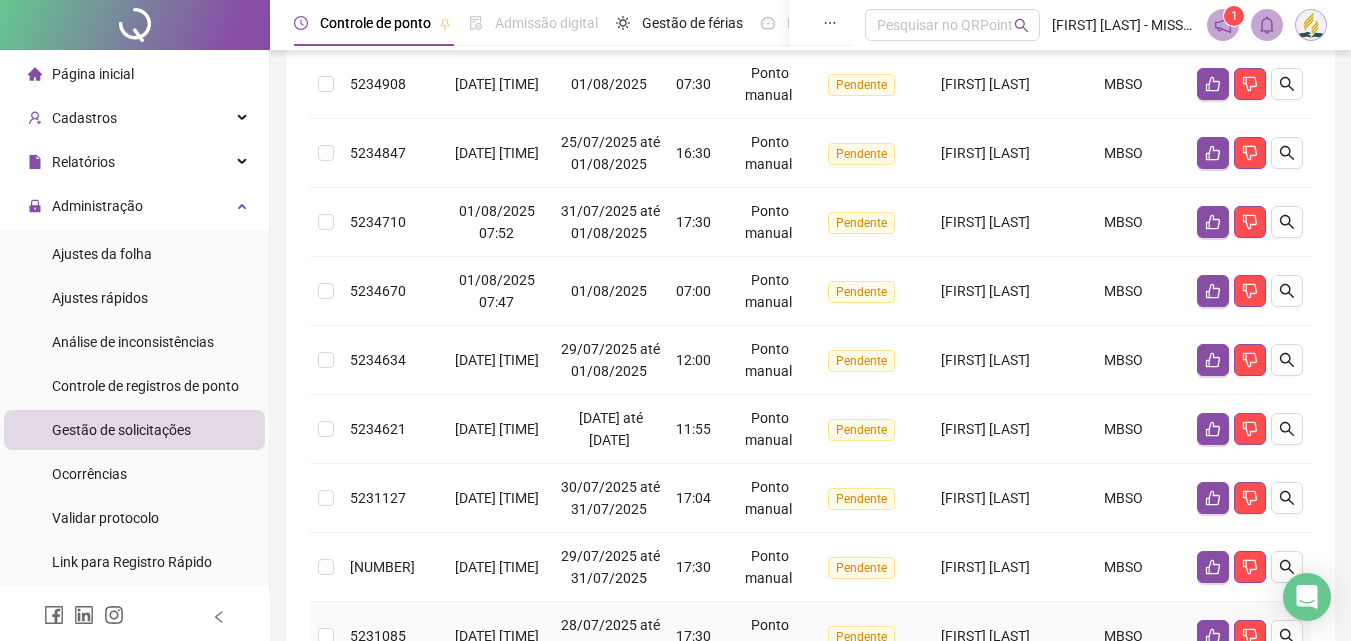 scroll, scrollTop: 194, scrollLeft: 0, axis: vertical 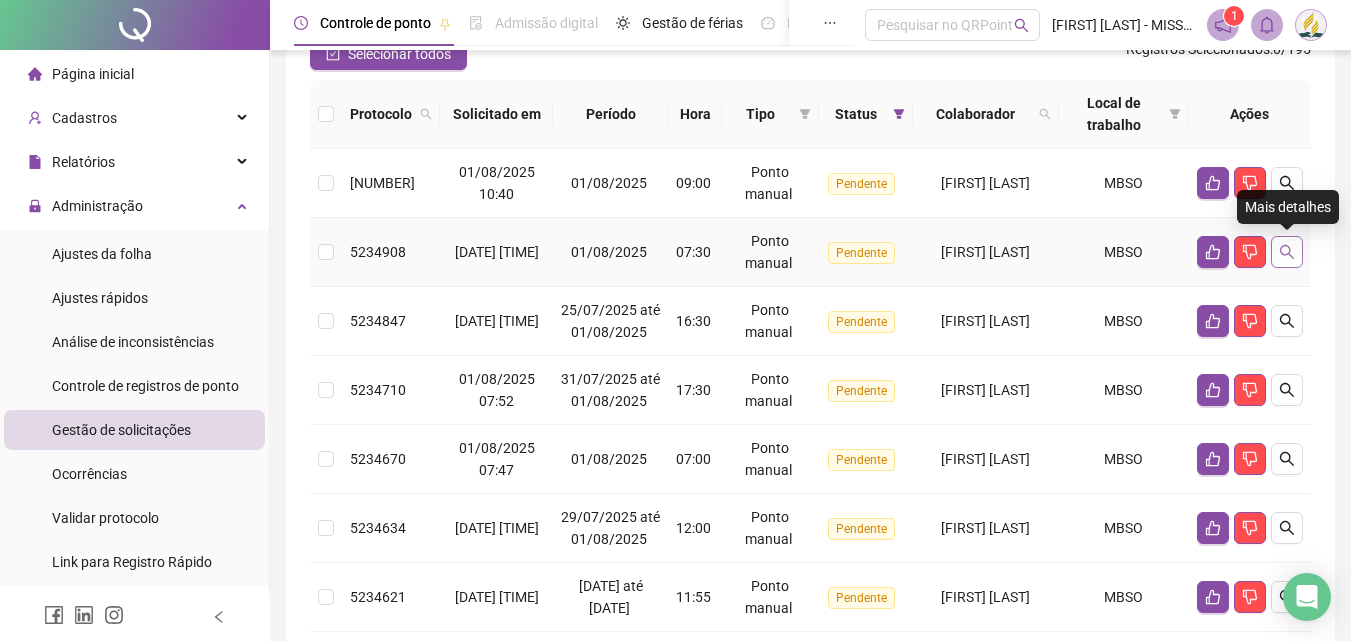 click 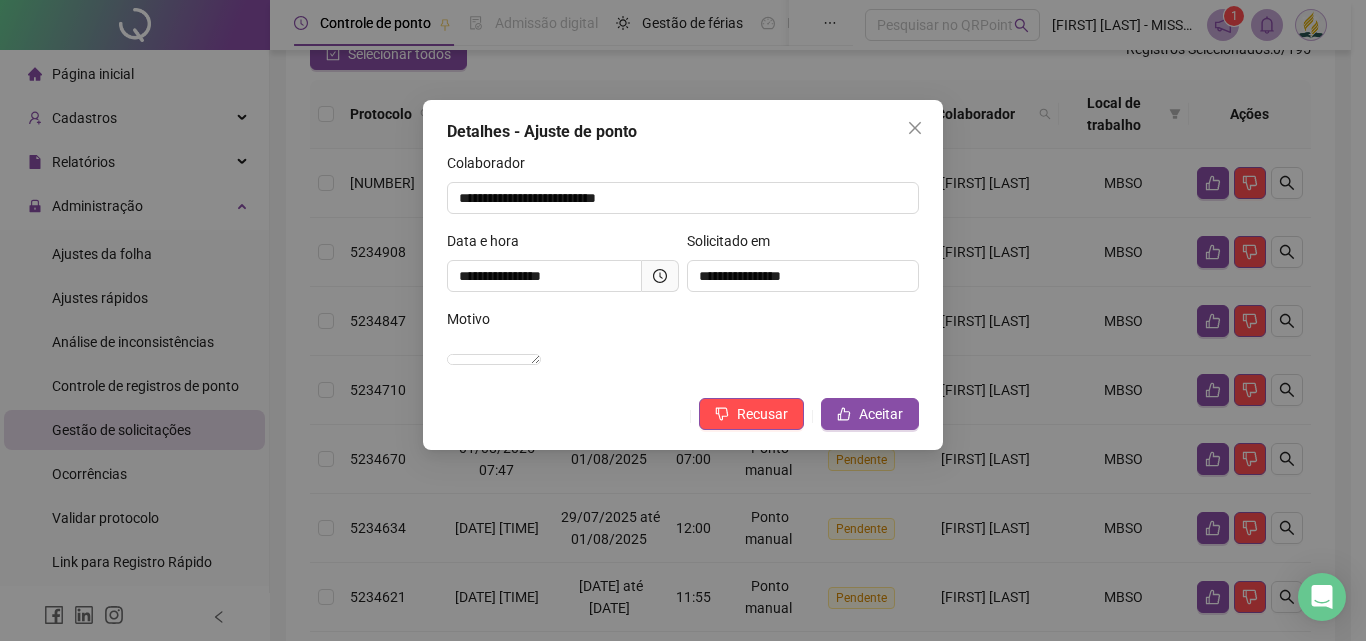 click at bounding box center (660, 276) 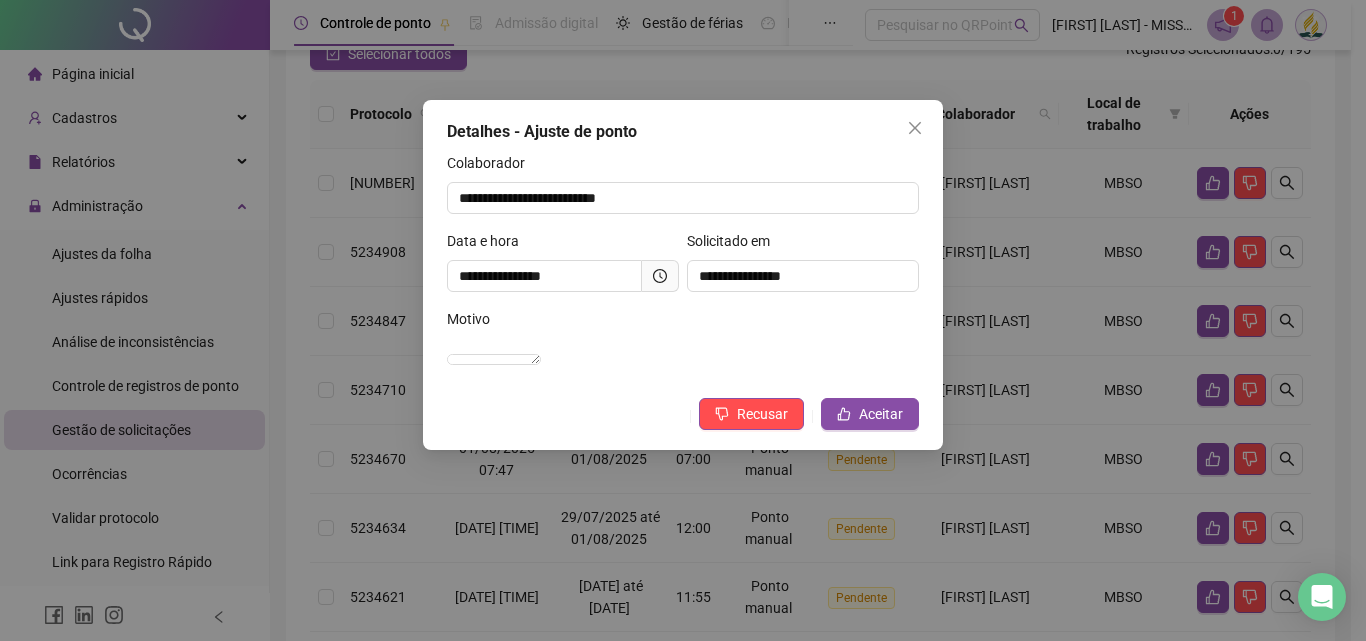 drag, startPoint x: 913, startPoint y: 123, endPoint x: 833, endPoint y: 11, distance: 137.6372 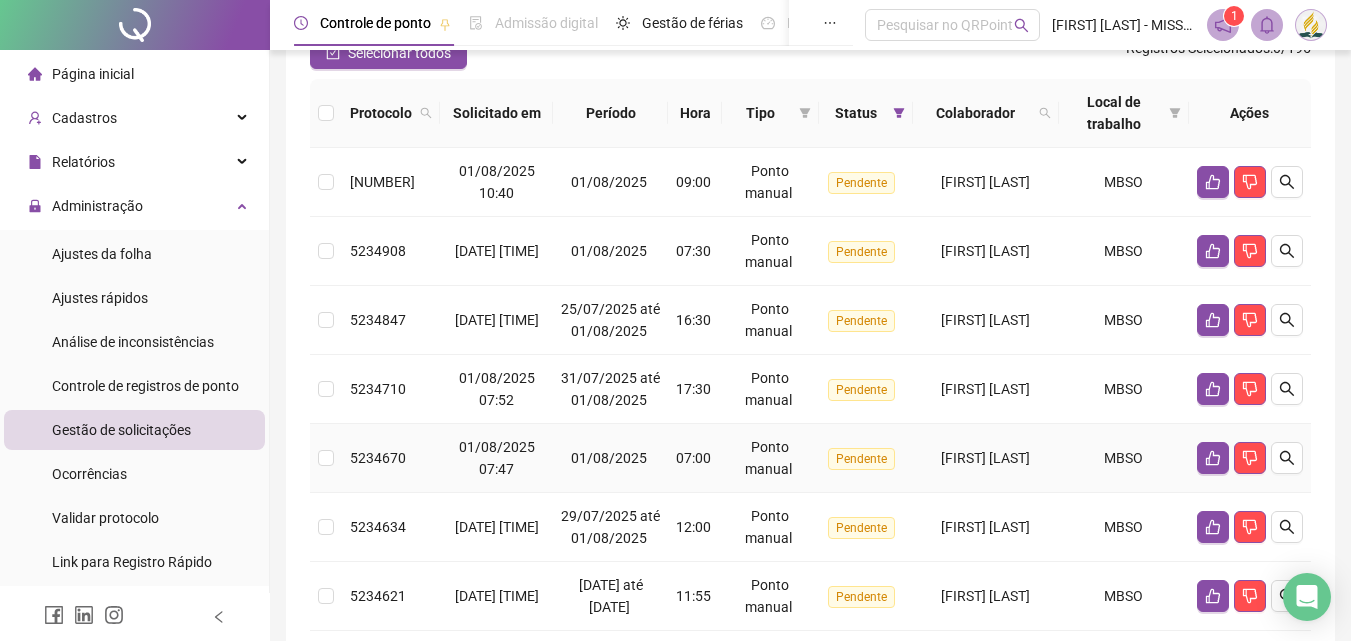 scroll, scrollTop: 194, scrollLeft: 0, axis: vertical 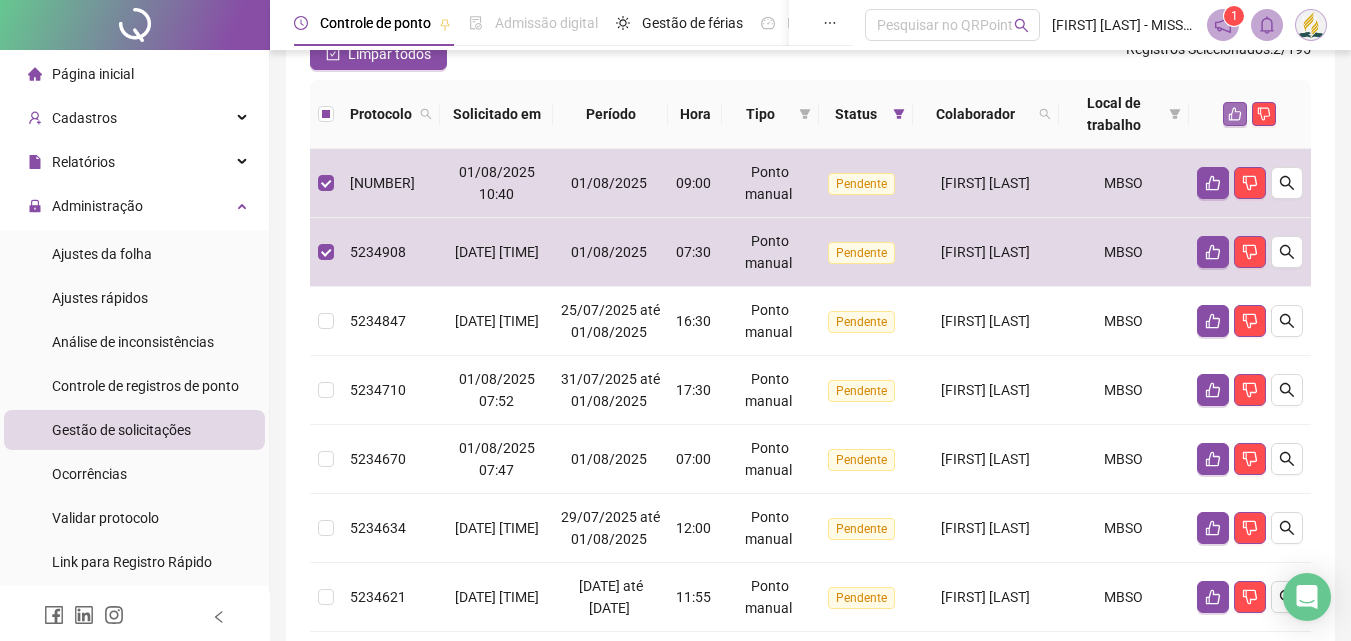 click at bounding box center [1235, 114] 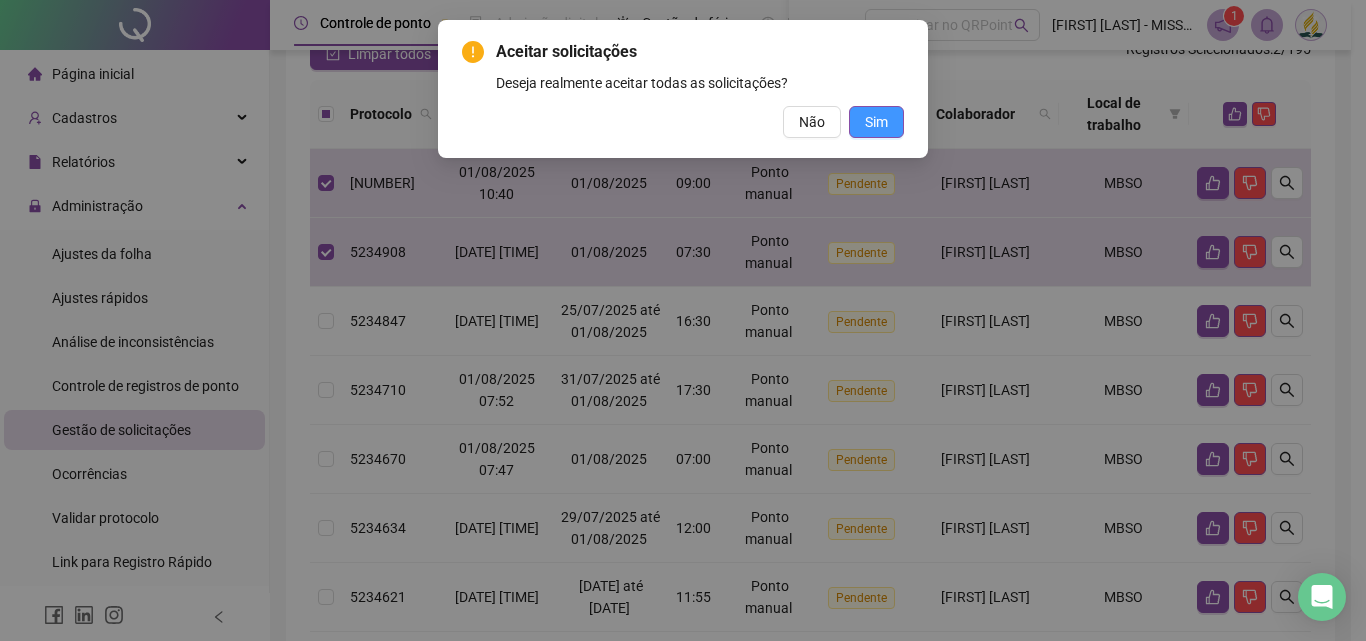 click on "Sim" at bounding box center [876, 122] 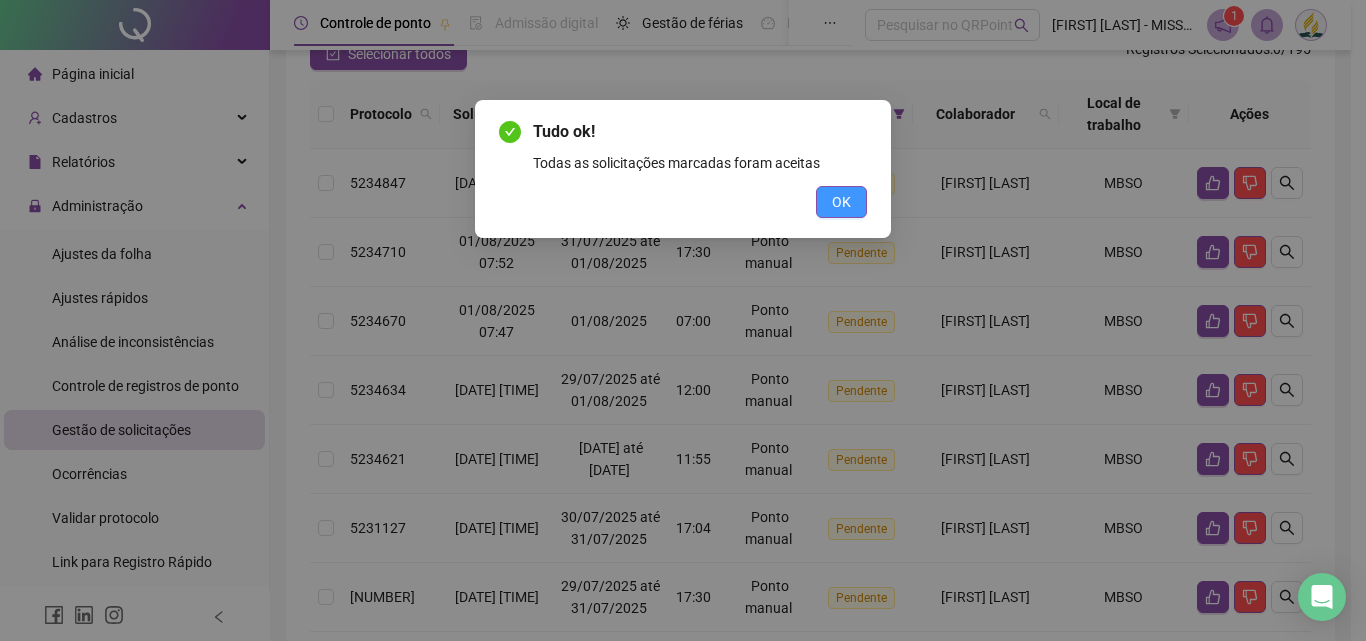 click on "OK" at bounding box center [841, 202] 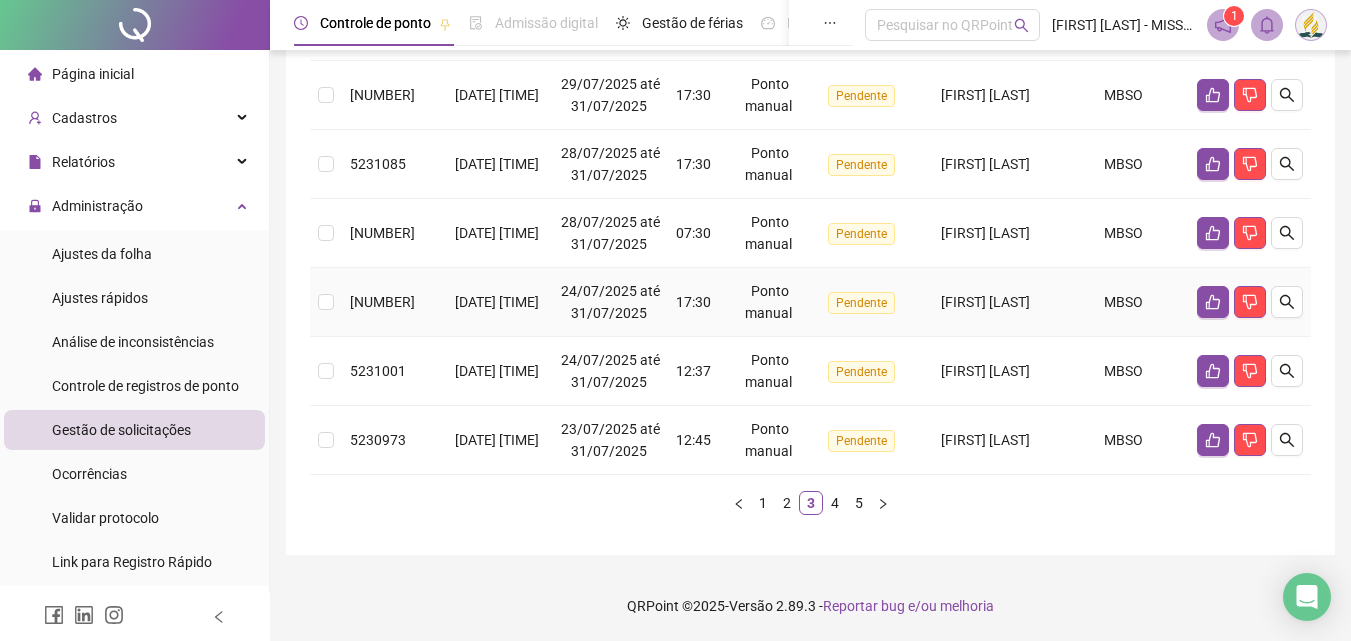 scroll, scrollTop: 938, scrollLeft: 0, axis: vertical 